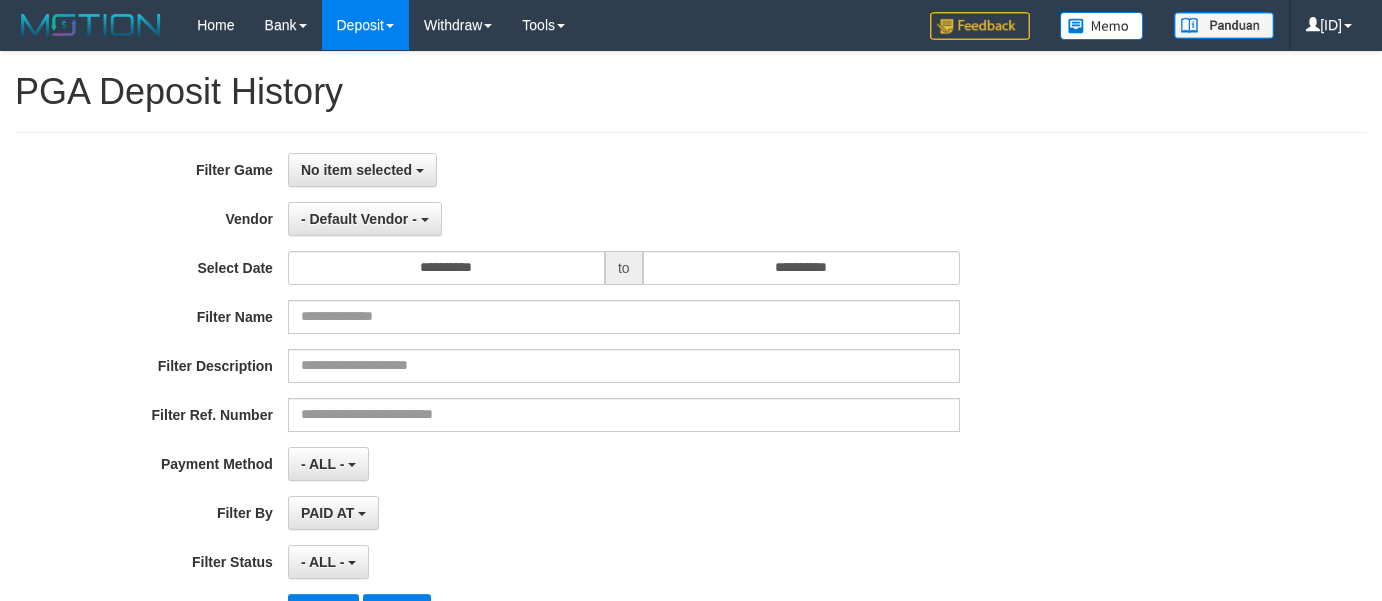 select 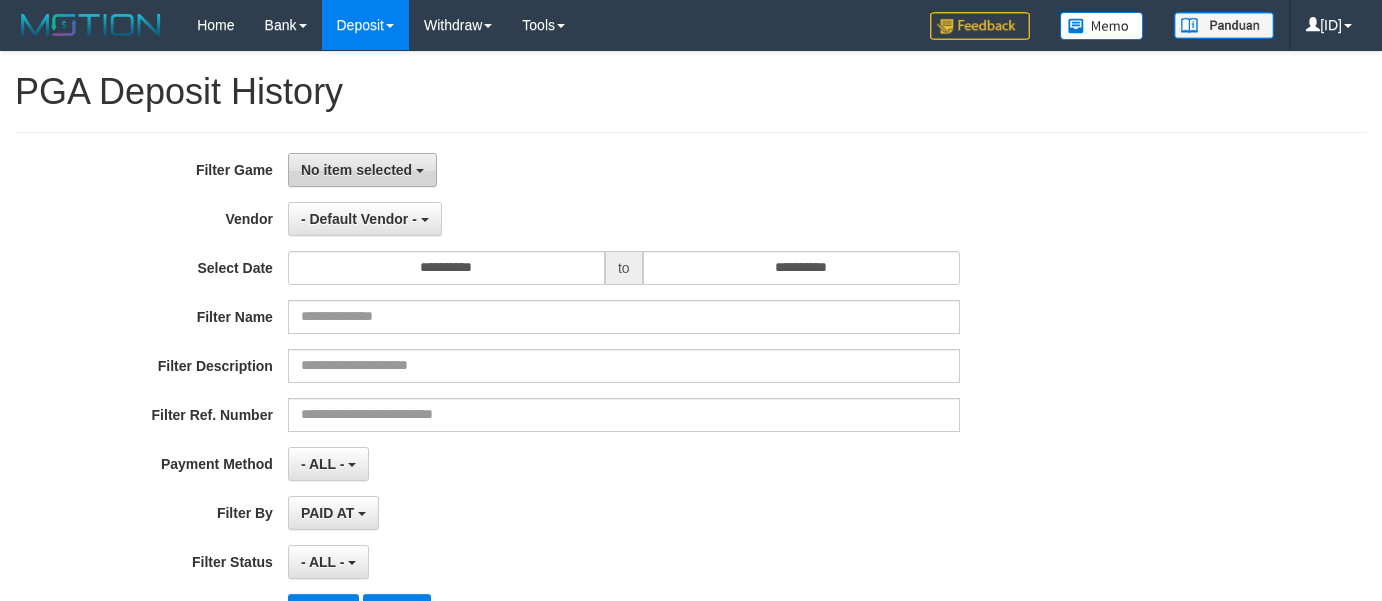 click on "No item selected" at bounding box center (356, 170) 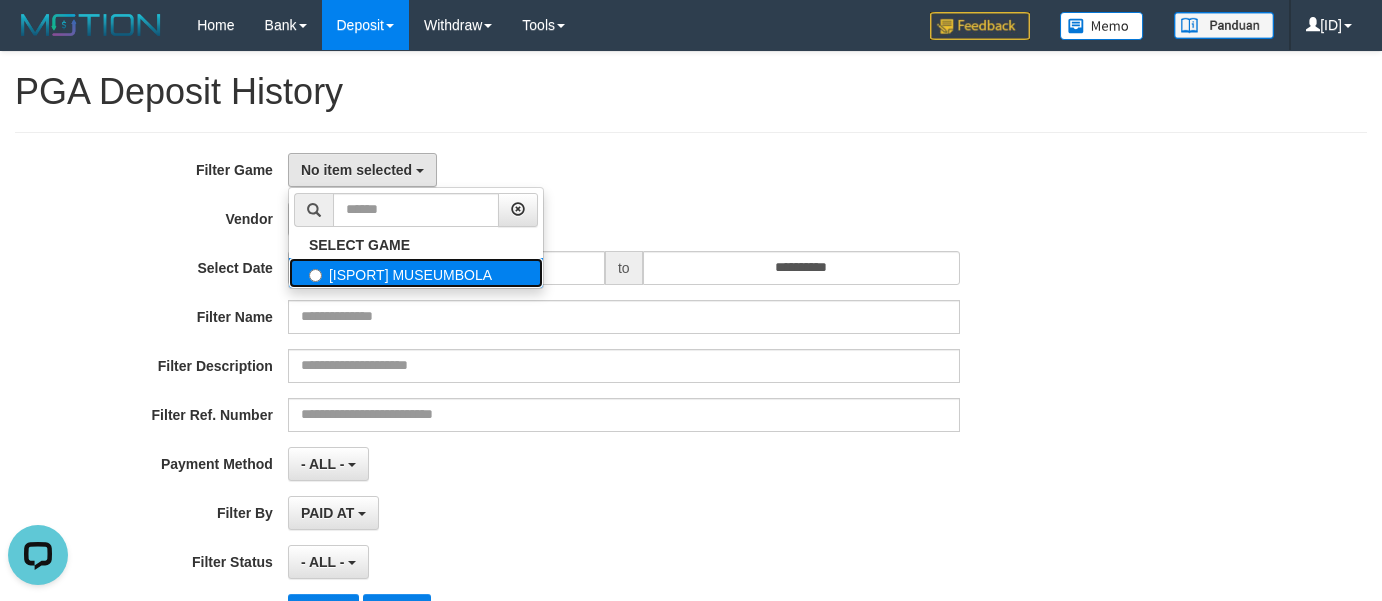 scroll, scrollTop: 0, scrollLeft: 0, axis: both 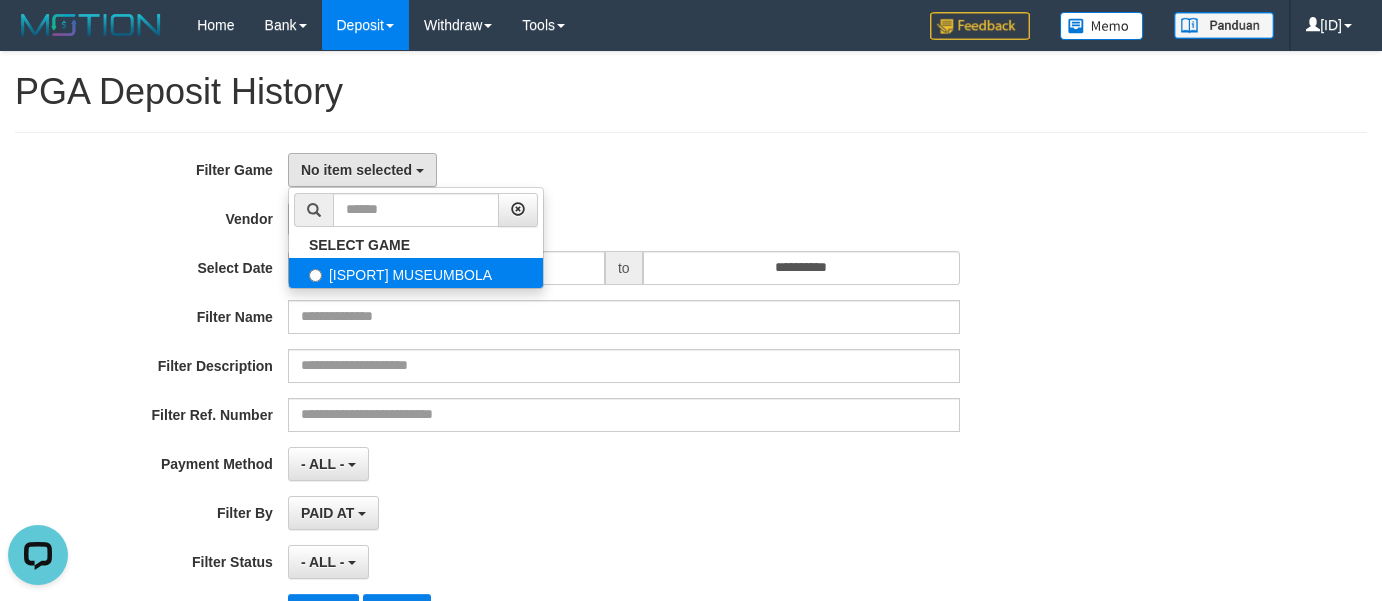 select on "****" 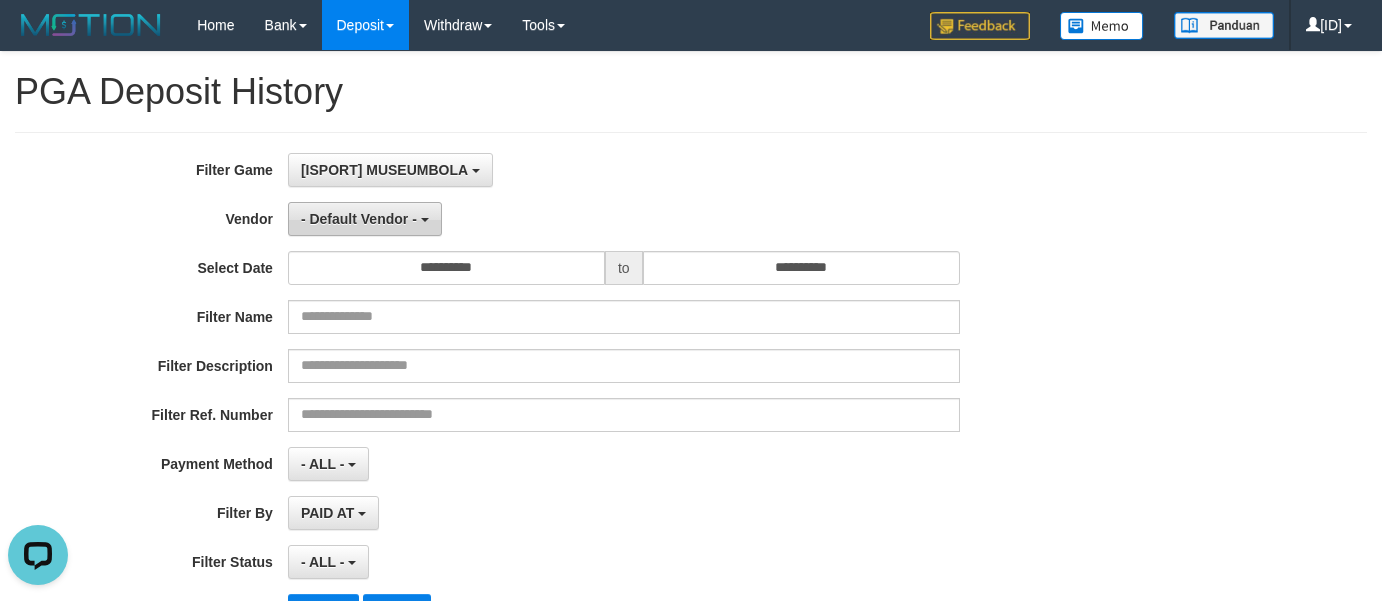 scroll, scrollTop: 18, scrollLeft: 0, axis: vertical 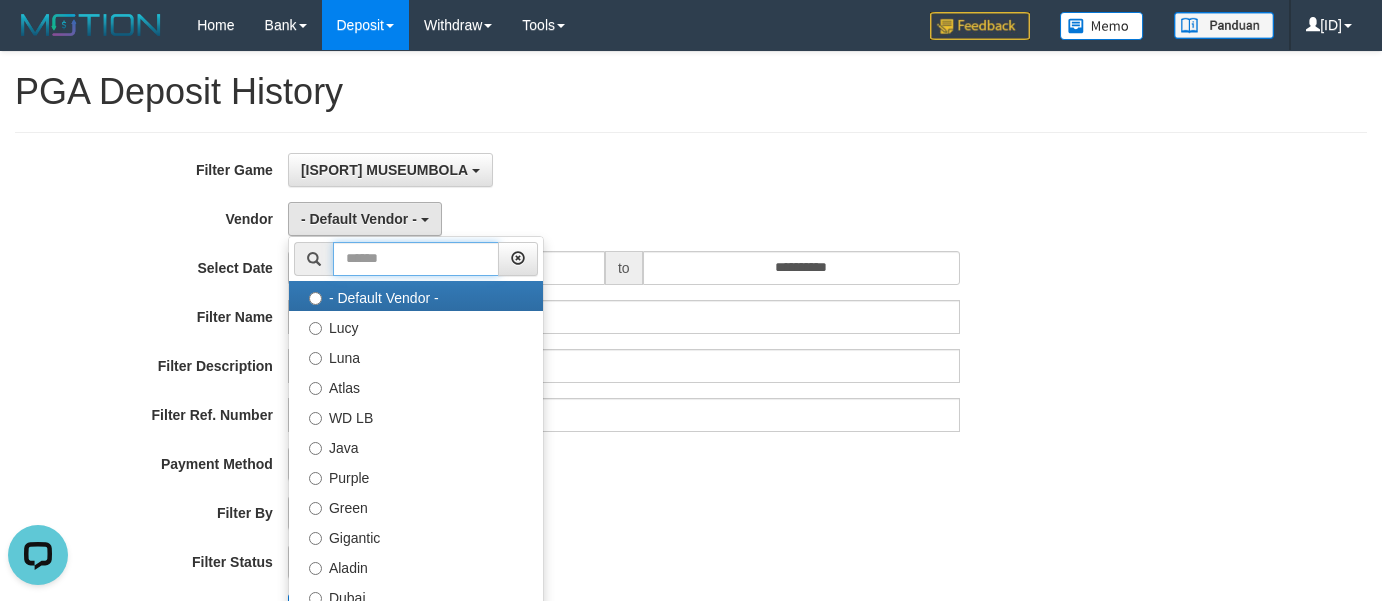 click at bounding box center (416, 259) 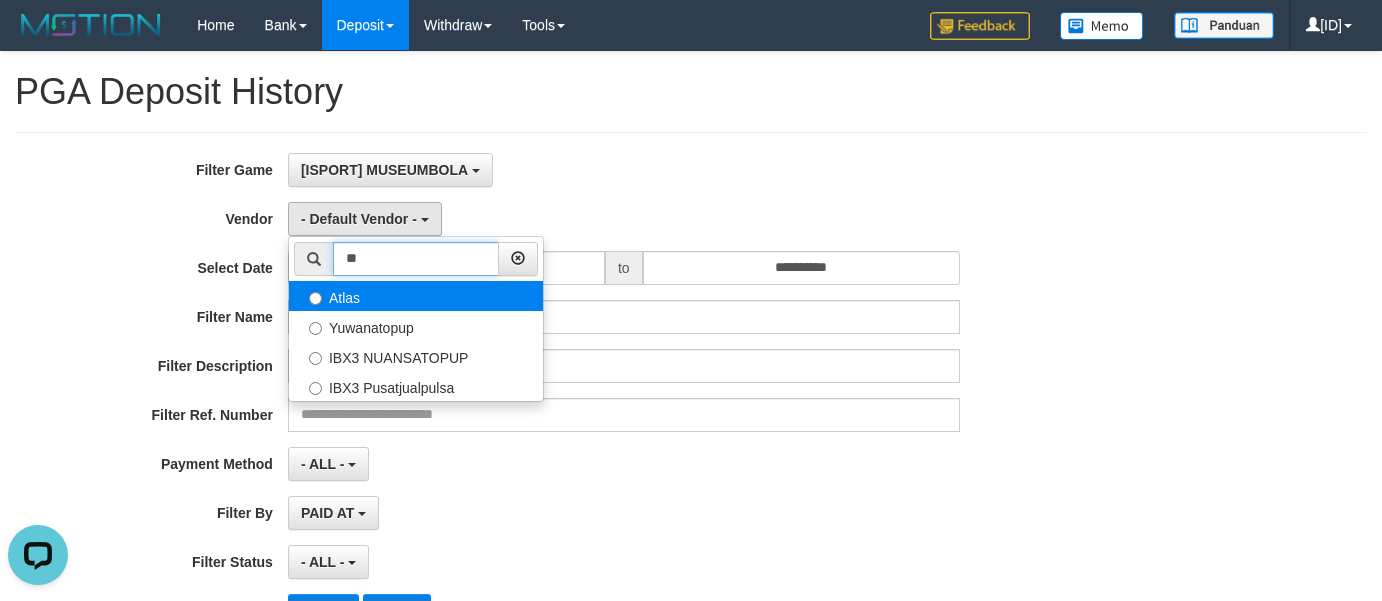type on "**" 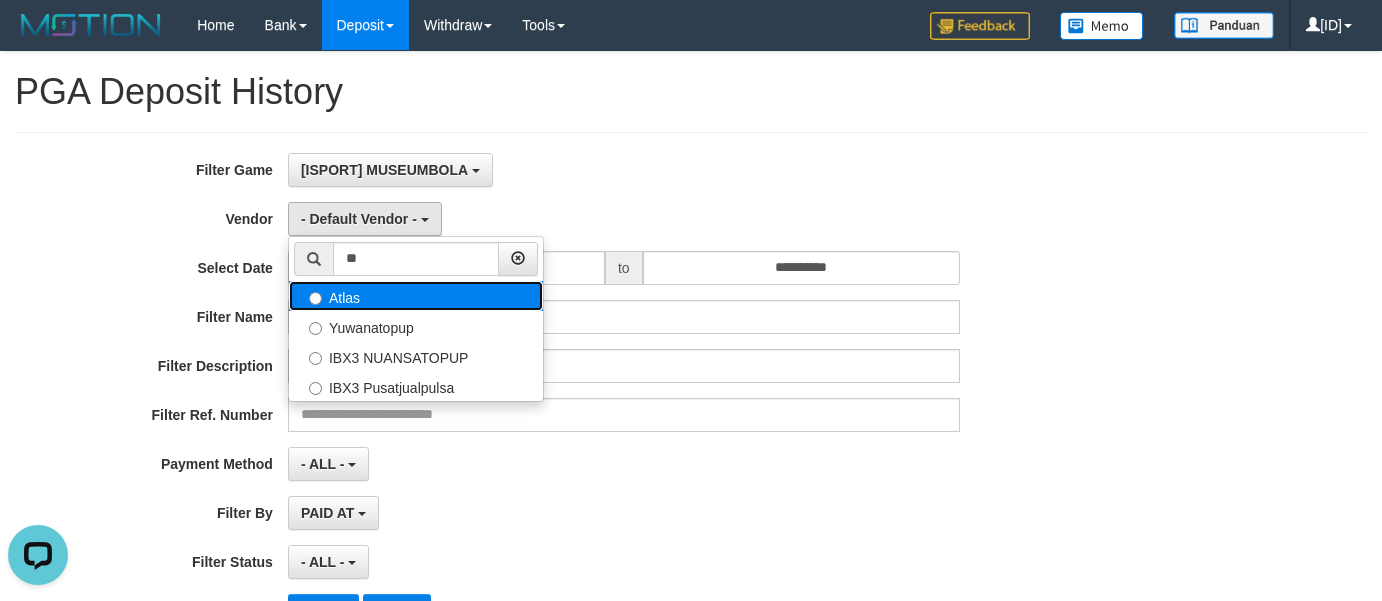 click on "Atlas" at bounding box center (416, 296) 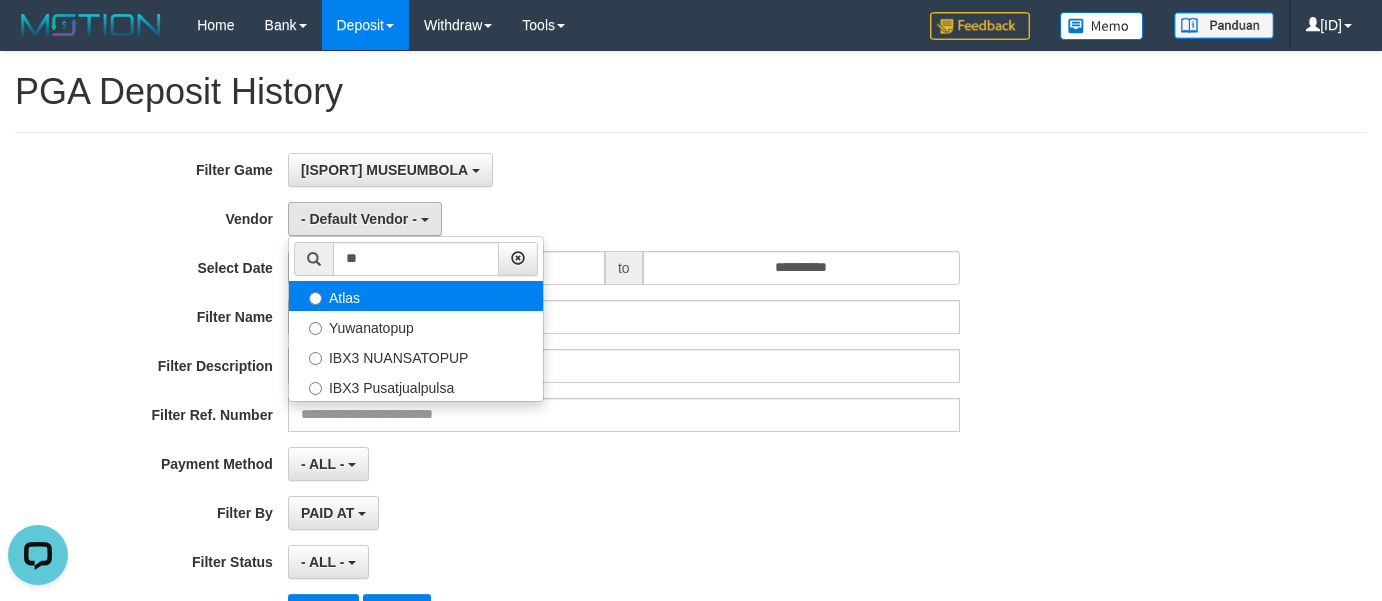 select on "**********" 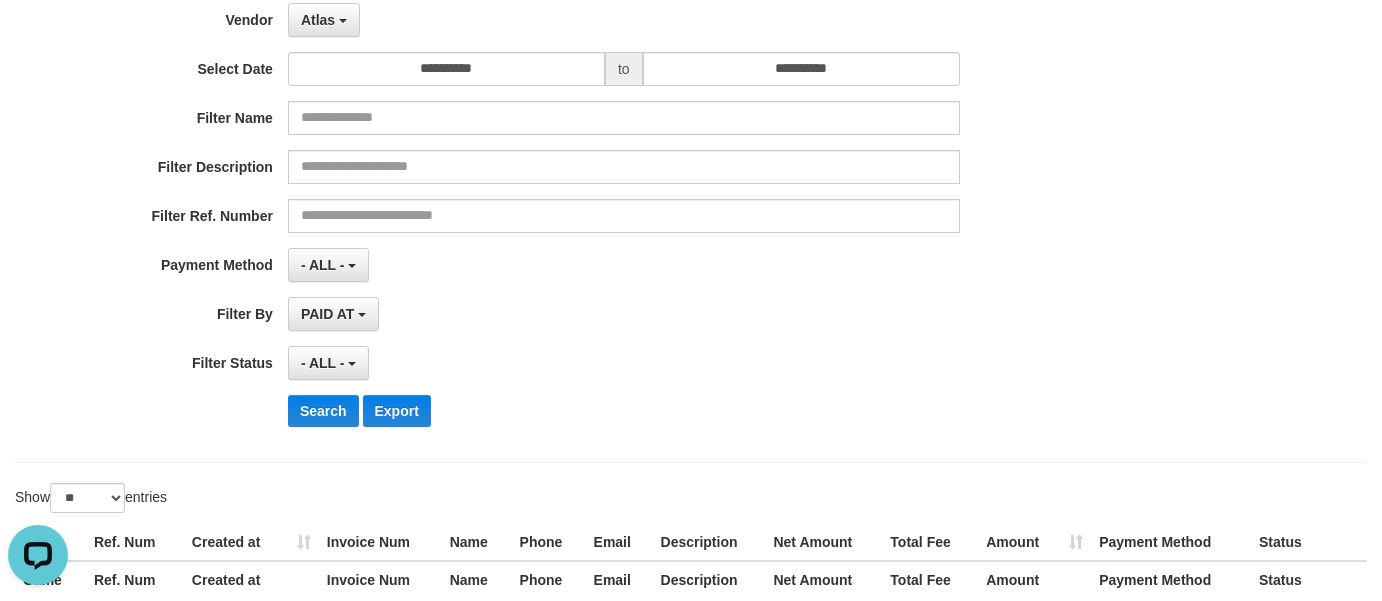 scroll, scrollTop: 200, scrollLeft: 0, axis: vertical 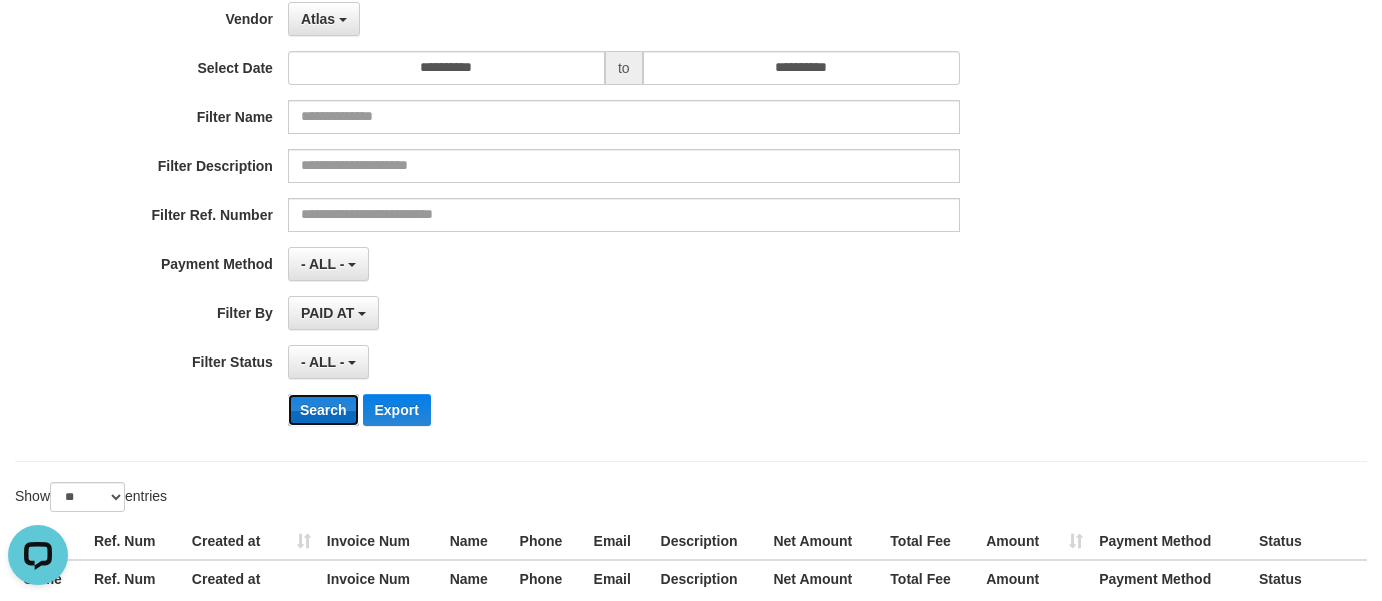 click on "Search" at bounding box center (323, 410) 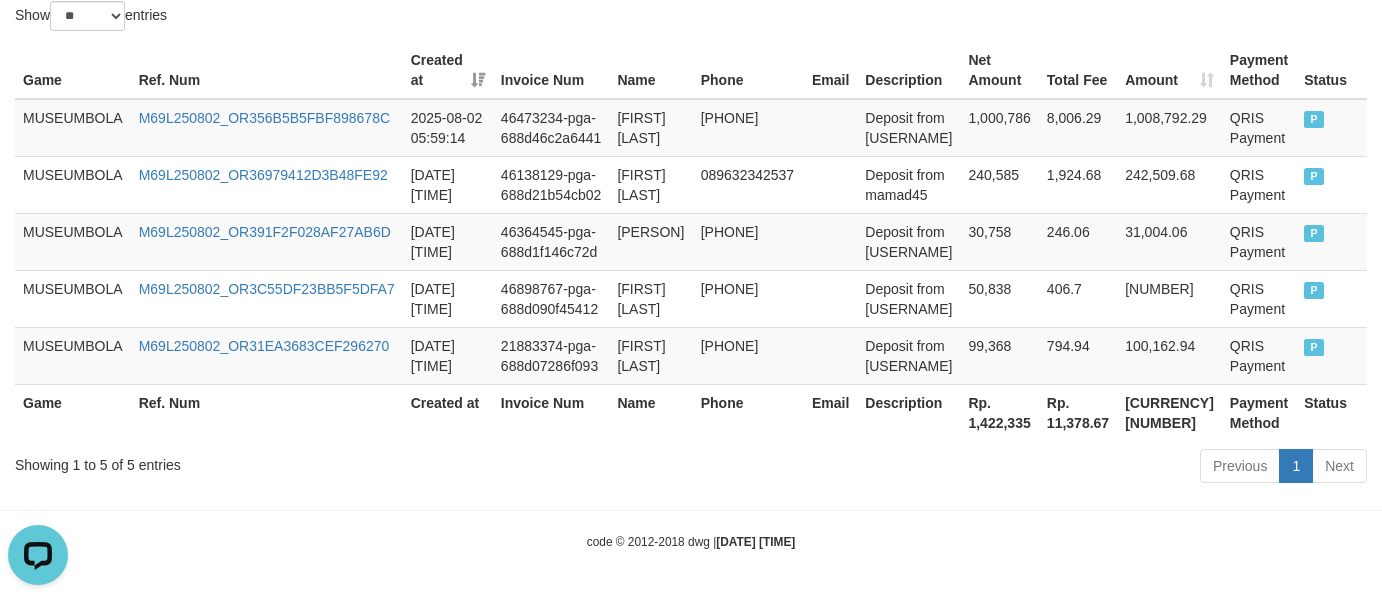 scroll, scrollTop: 200, scrollLeft: 0, axis: vertical 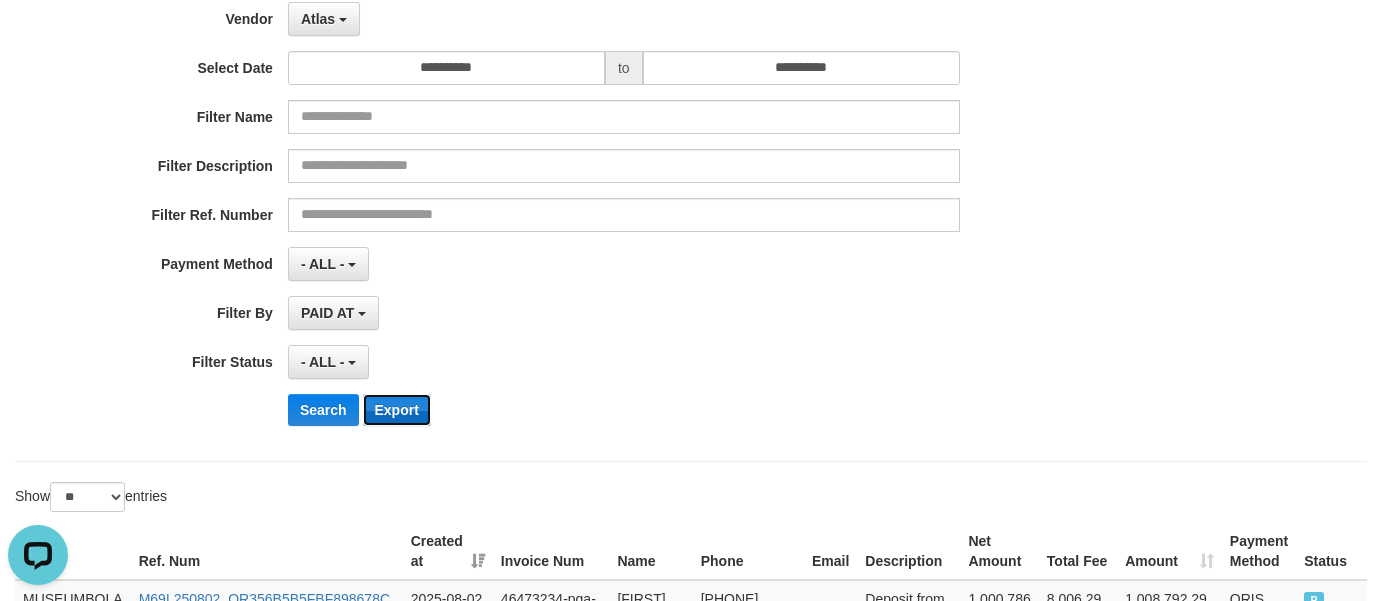 click on "Export" at bounding box center (397, 410) 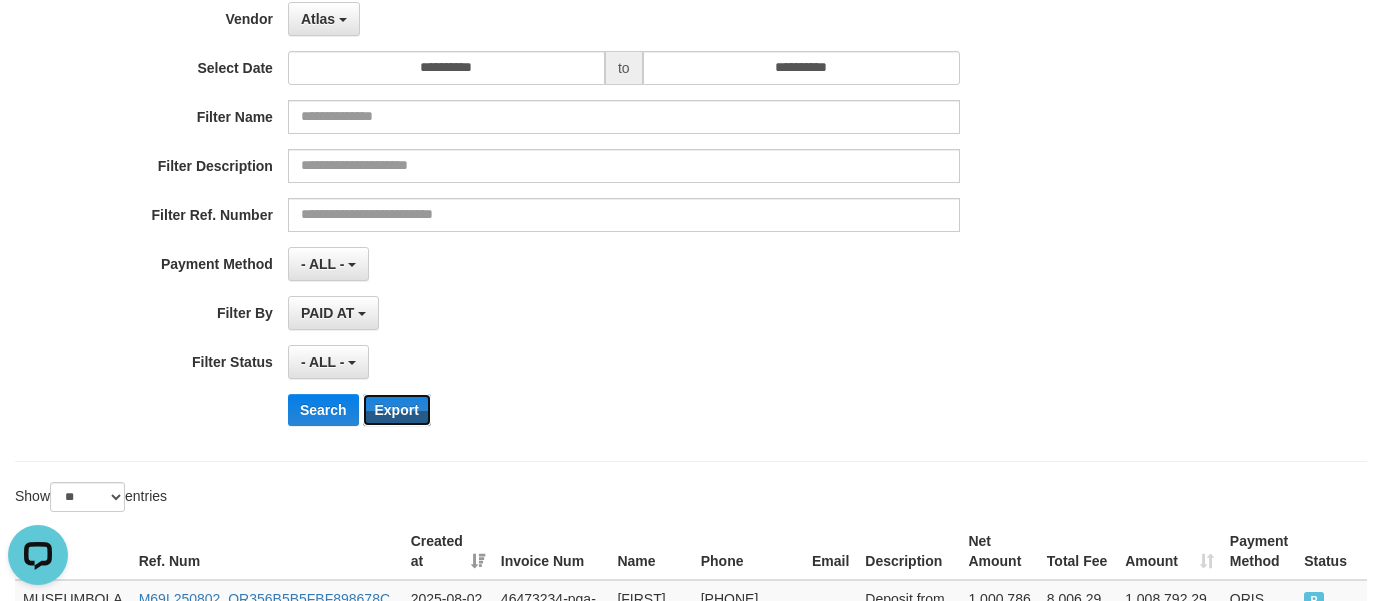 scroll, scrollTop: 0, scrollLeft: 0, axis: both 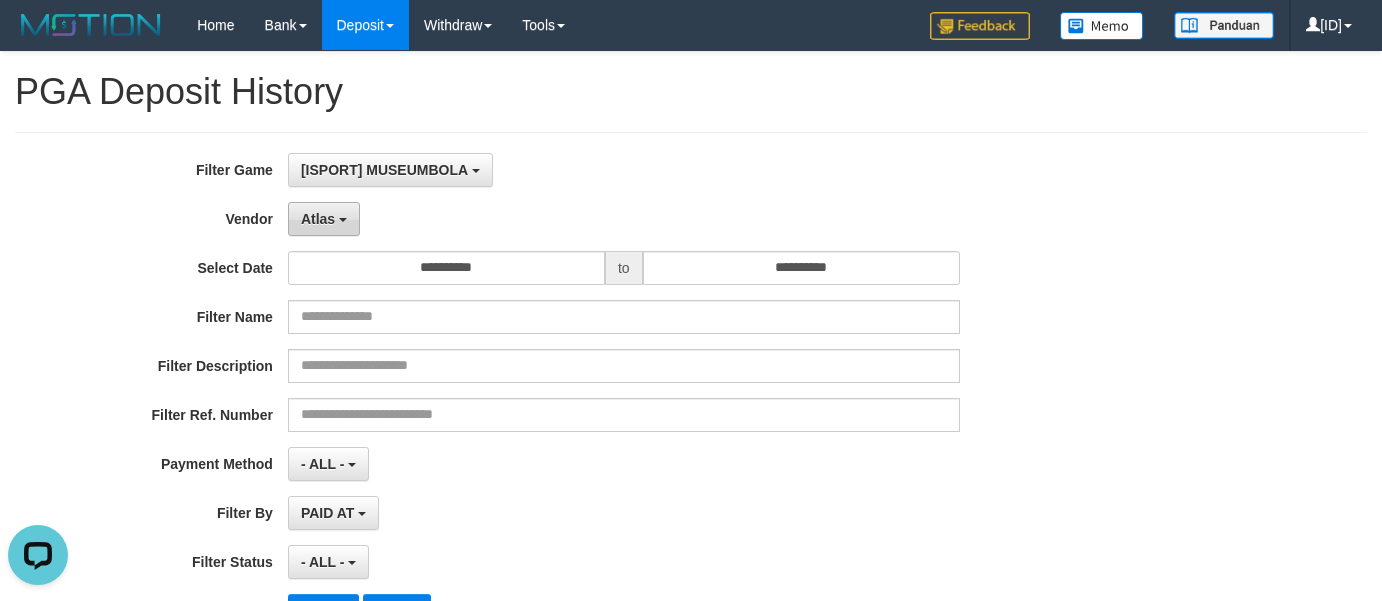 click on "Atlas" at bounding box center [324, 219] 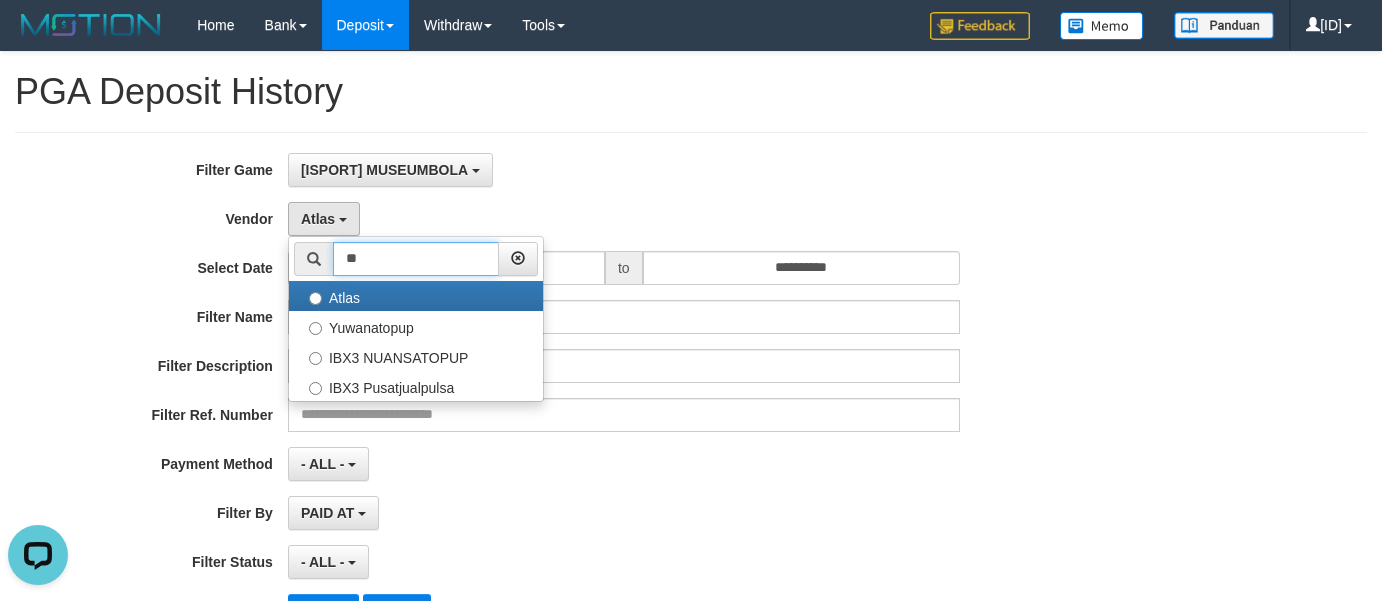 click on "**" at bounding box center [416, 259] 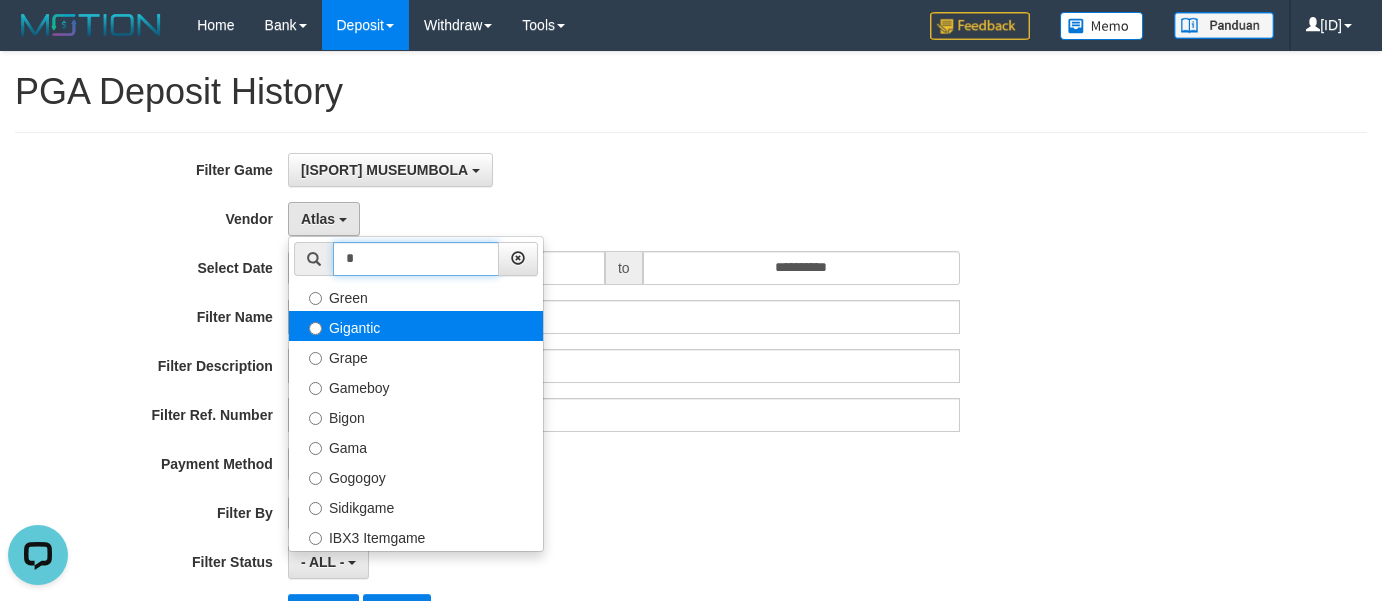 type on "*" 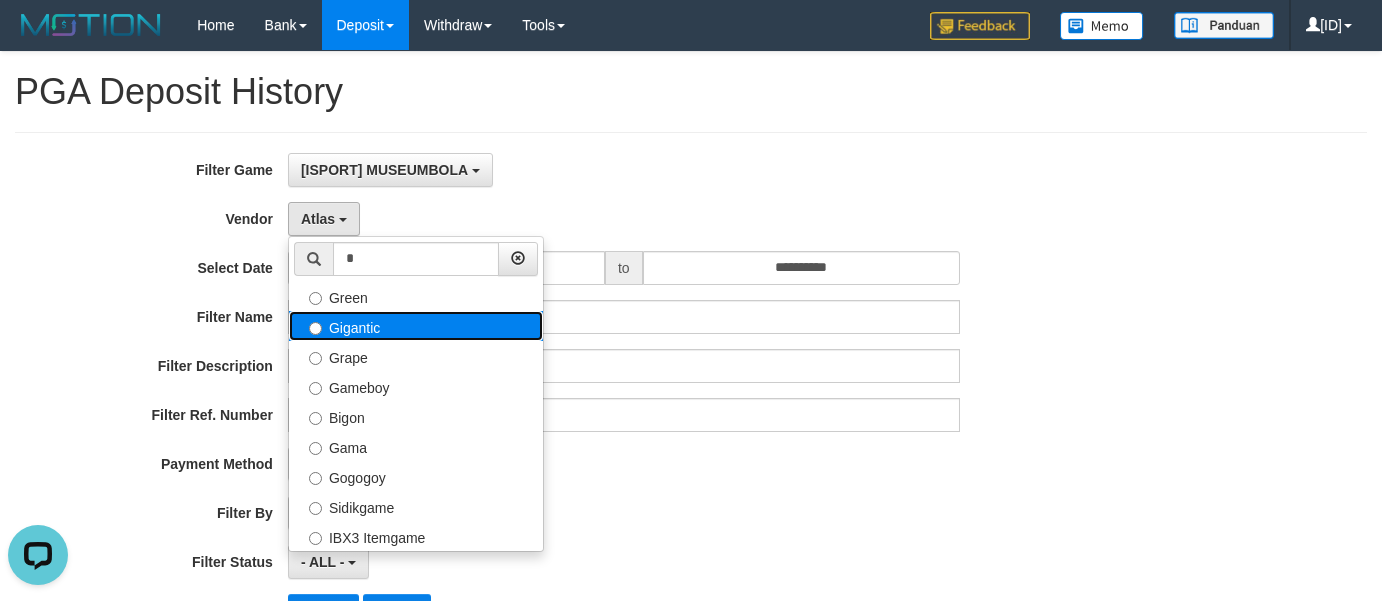 click on "Gigantic" at bounding box center (416, 326) 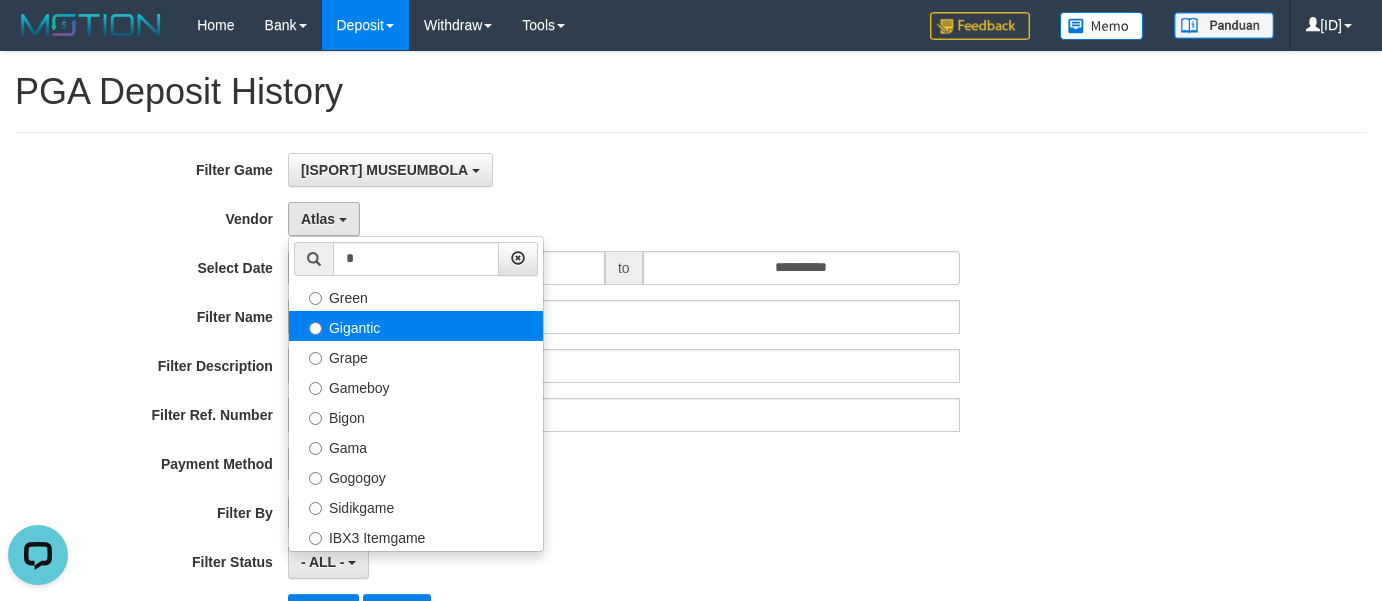 select on "**********" 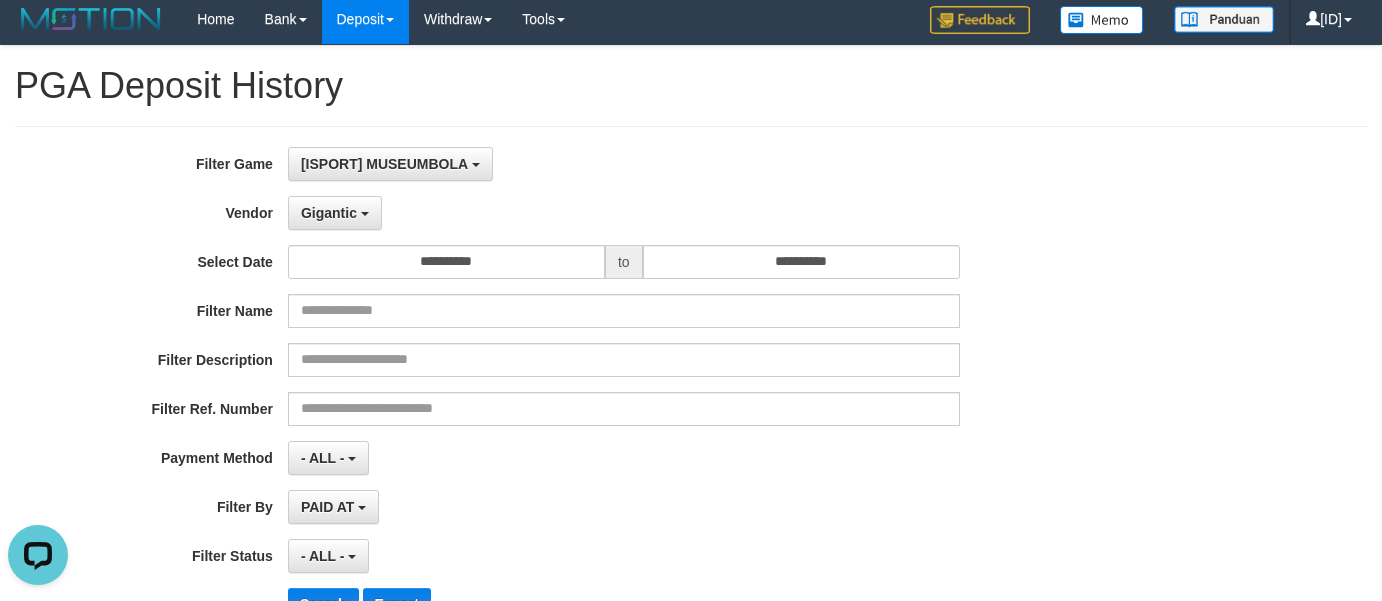 scroll, scrollTop: 500, scrollLeft: 0, axis: vertical 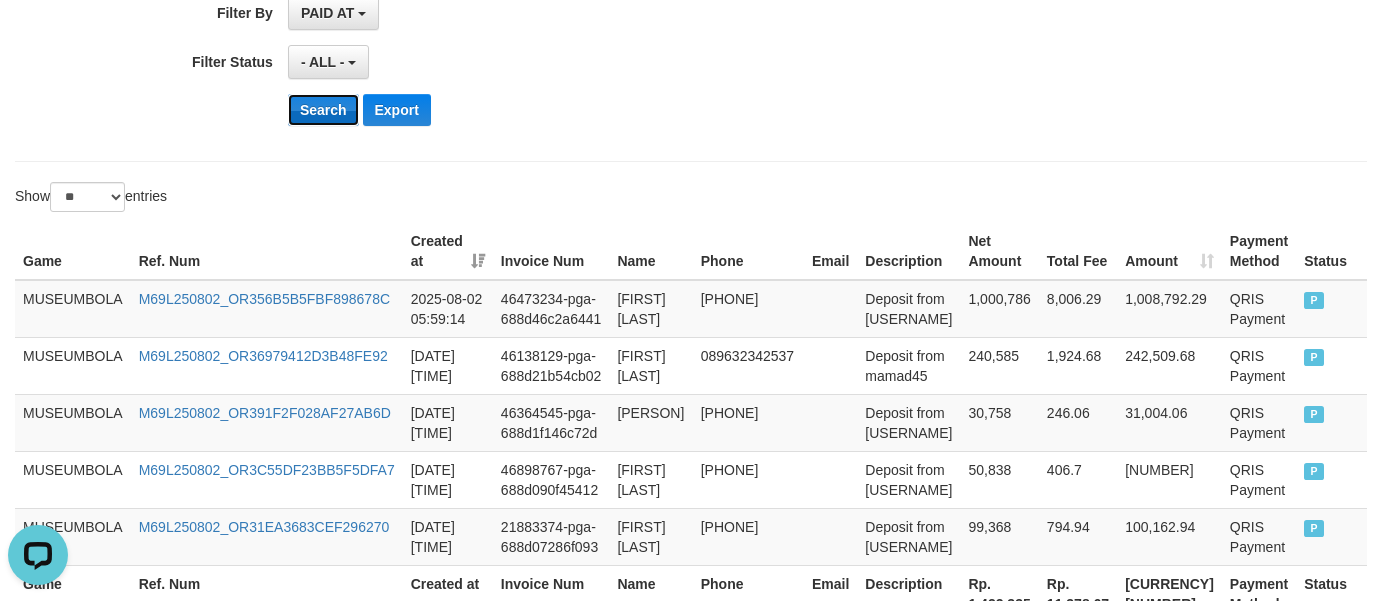 click on "Search" at bounding box center (323, 110) 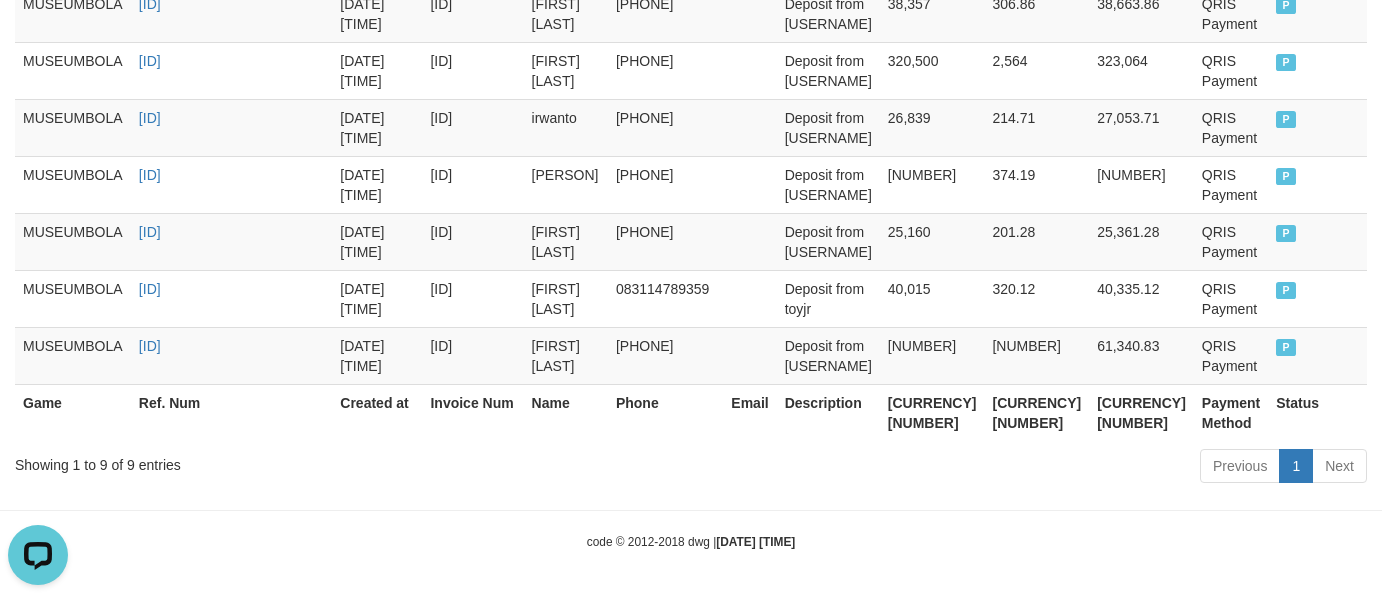 scroll, scrollTop: 569, scrollLeft: 0, axis: vertical 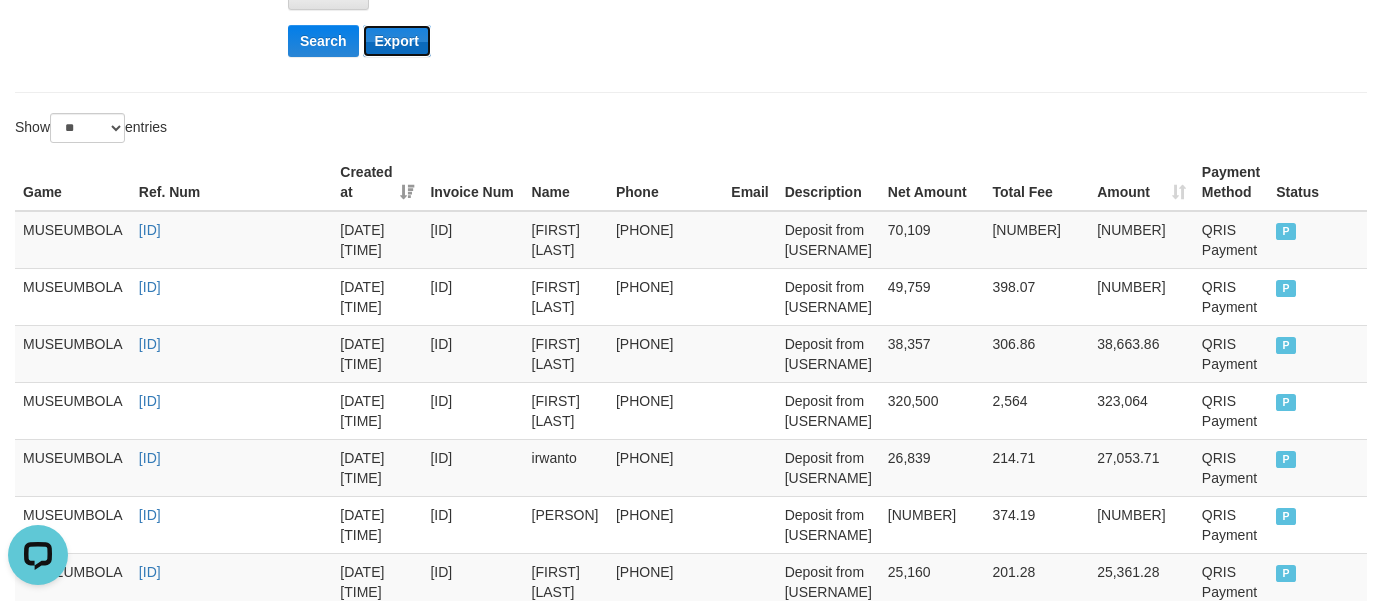 click on "Export" at bounding box center (397, 41) 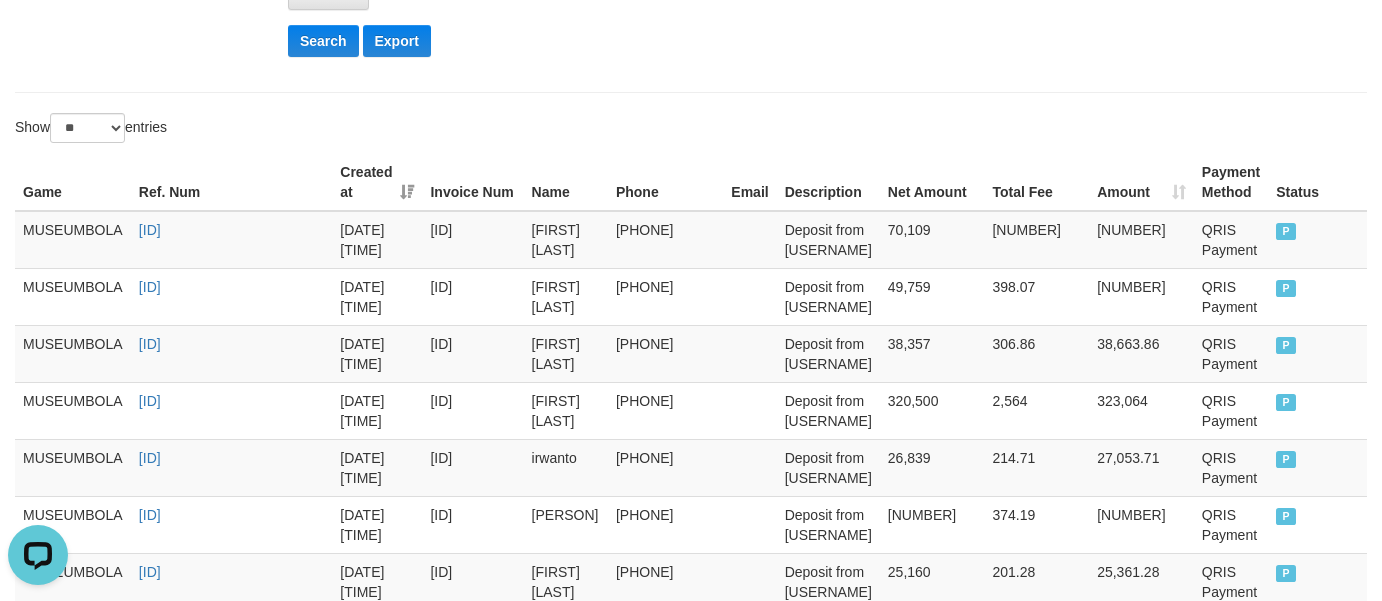 click on "Show  ** ** ** ***  entries" at bounding box center (691, 130) 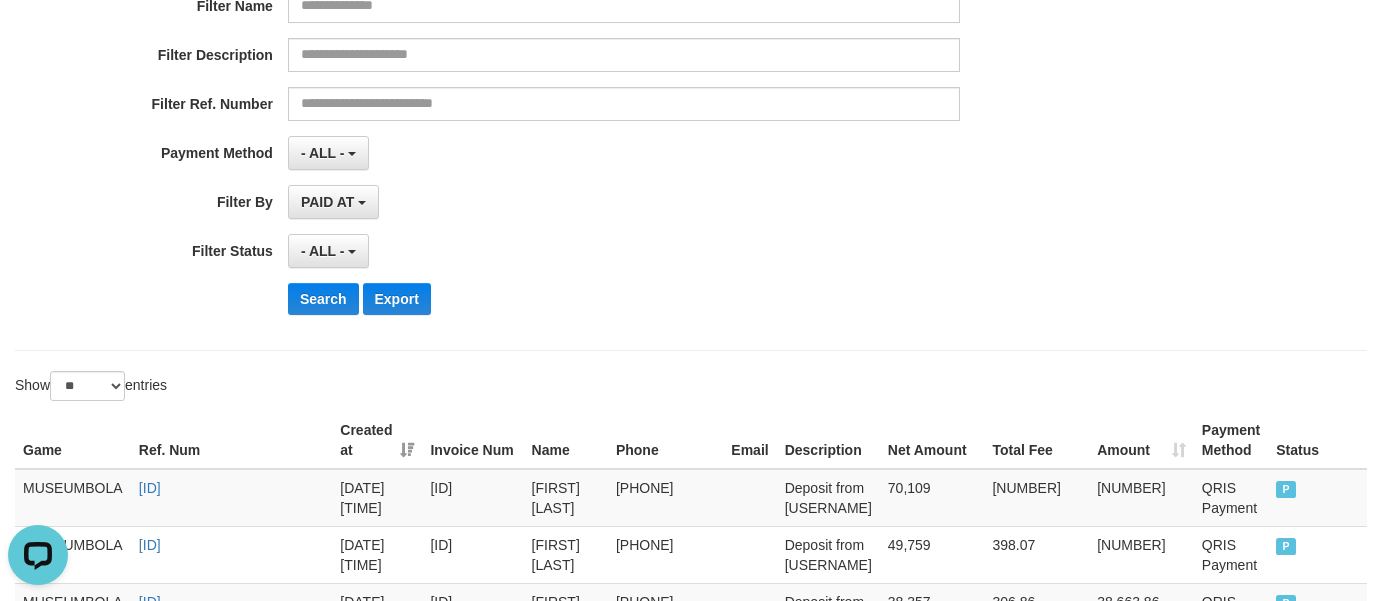 scroll, scrollTop: 69, scrollLeft: 0, axis: vertical 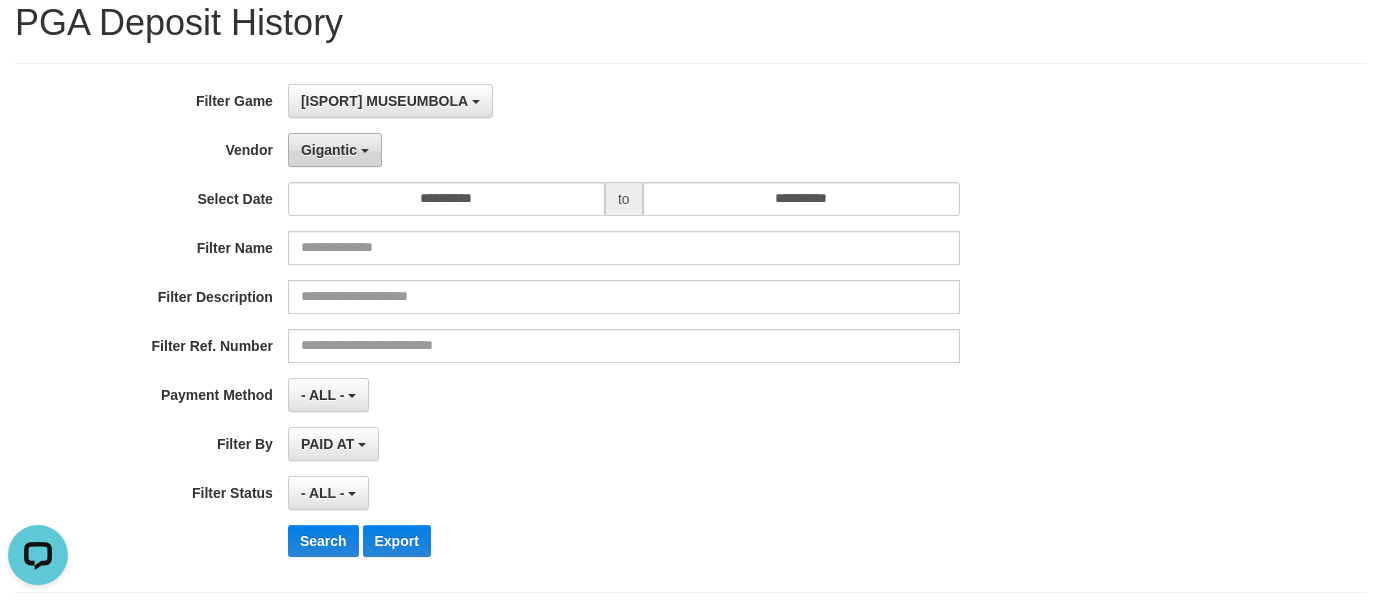 click on "Gigantic" at bounding box center (329, 150) 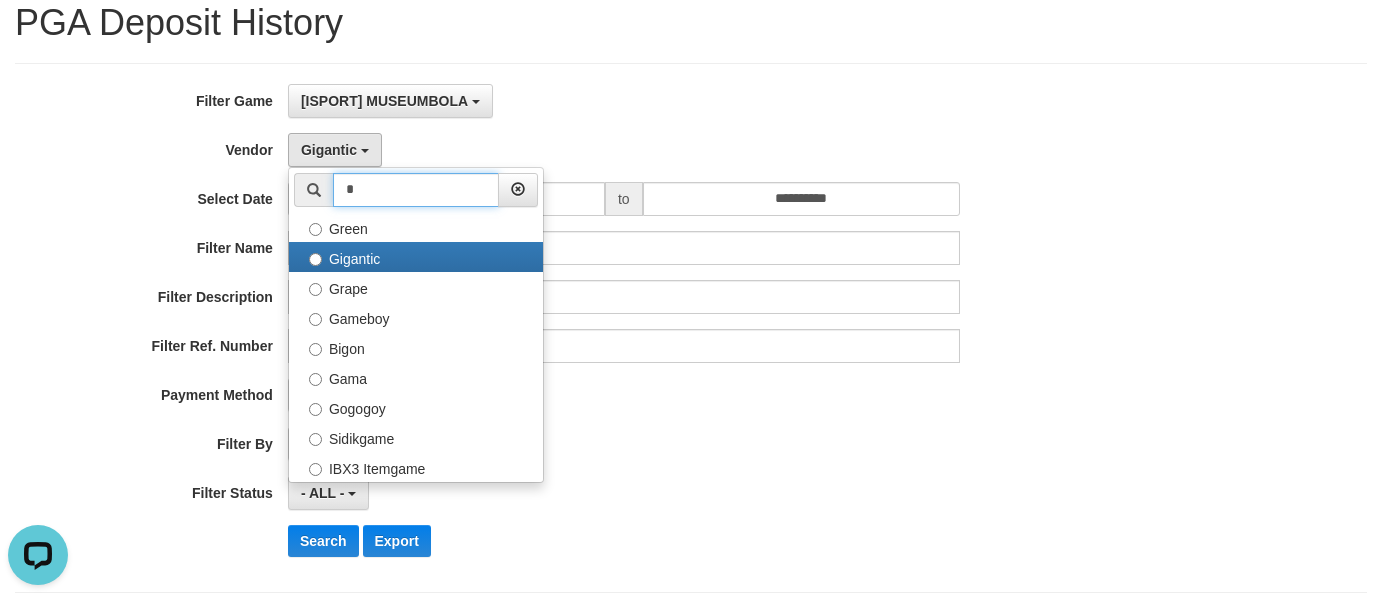 click on "*" at bounding box center (416, 190) 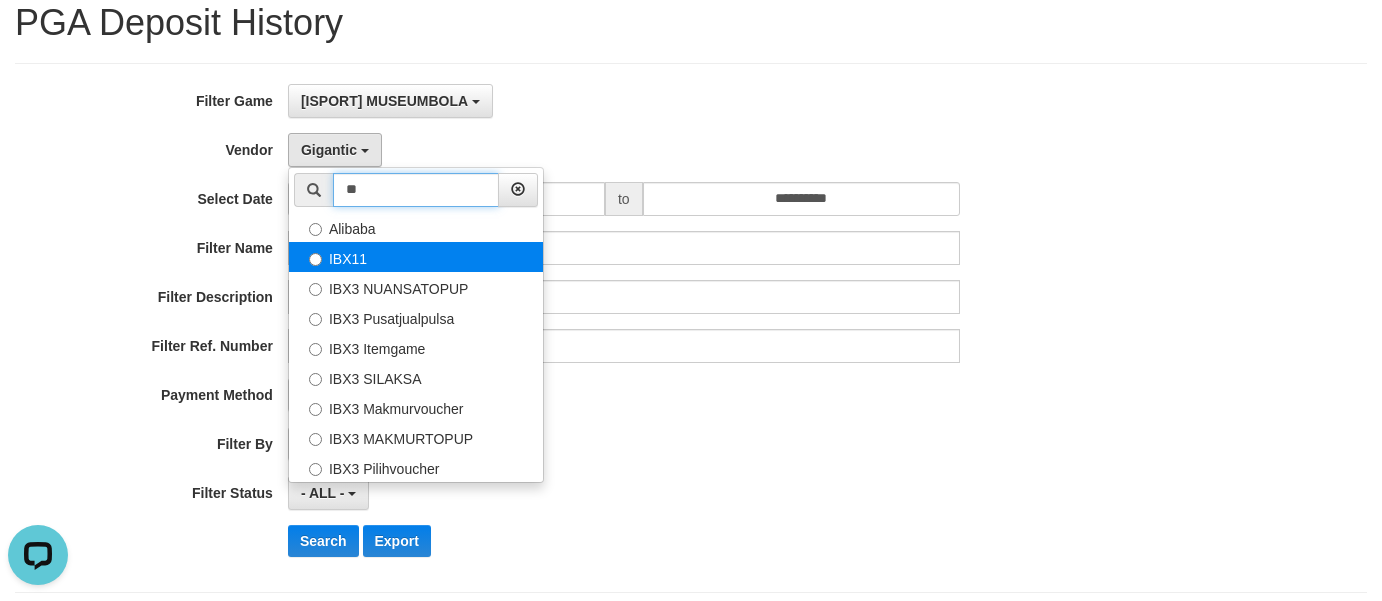 type on "**" 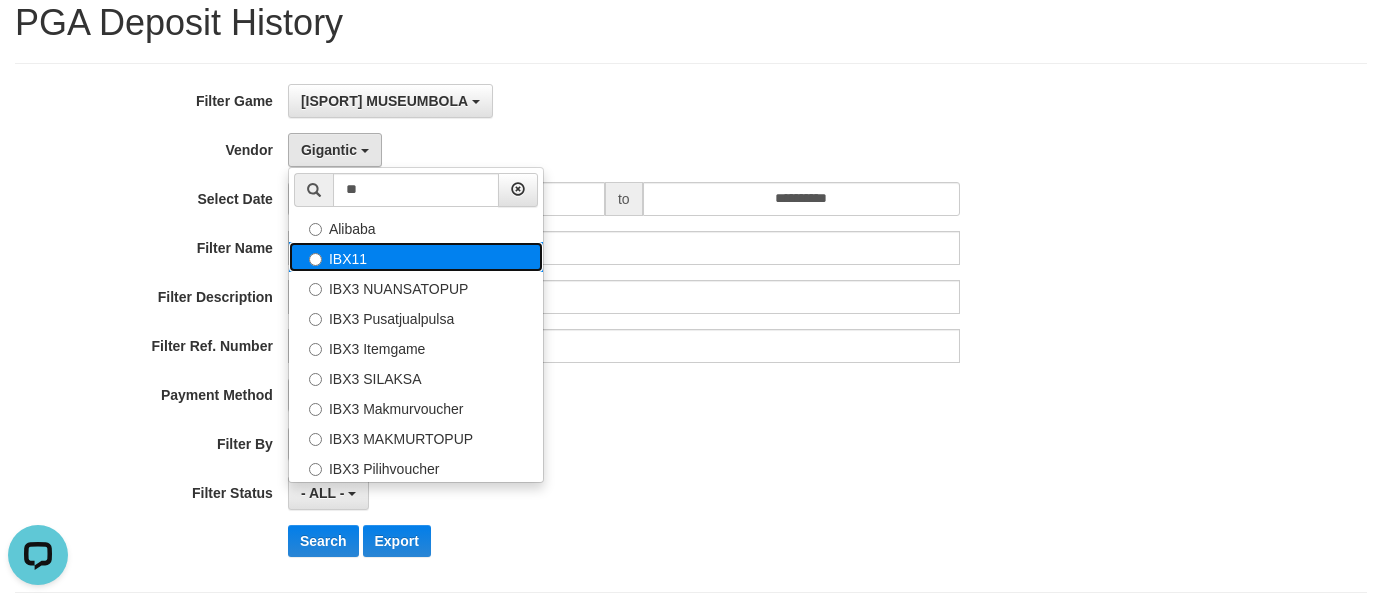 click on "IBX11" at bounding box center [416, 257] 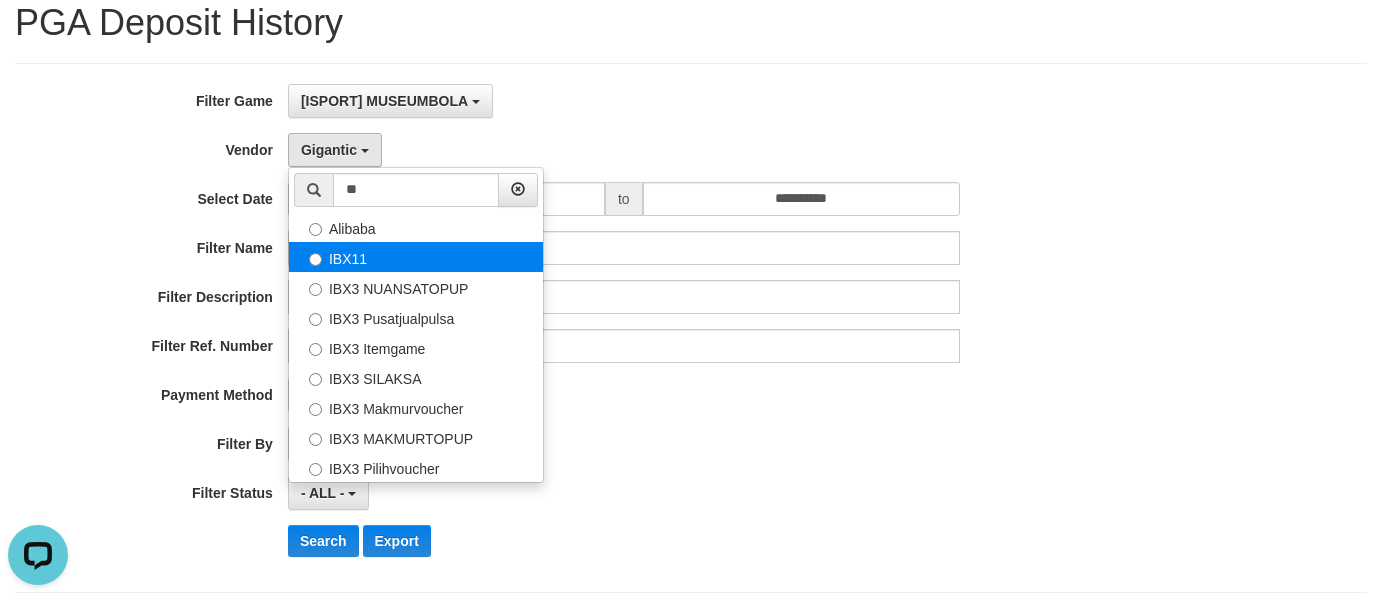 select on "**********" 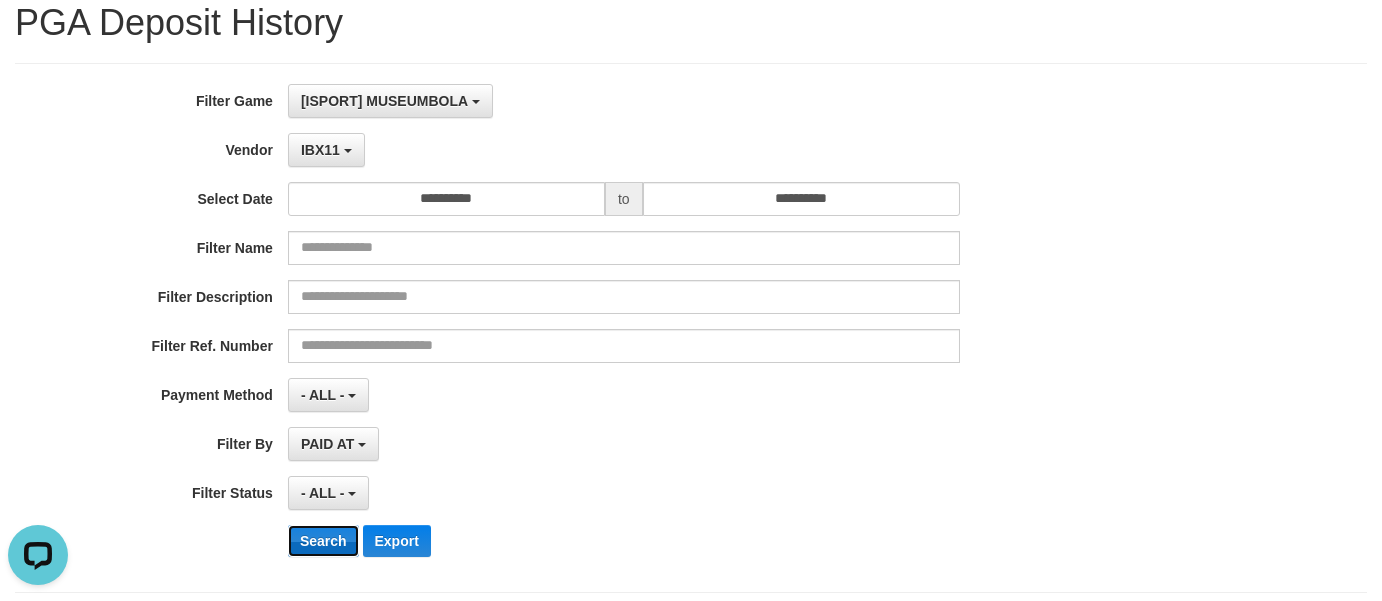 click on "Search" at bounding box center [323, 541] 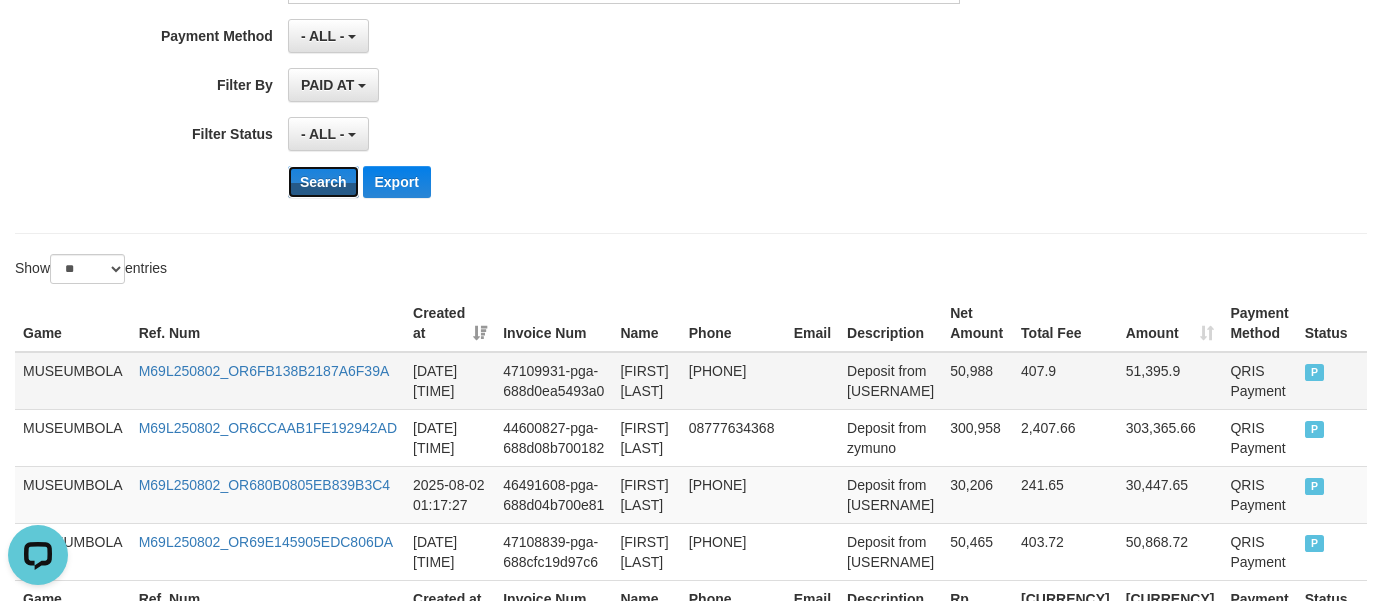 scroll, scrollTop: 469, scrollLeft: 0, axis: vertical 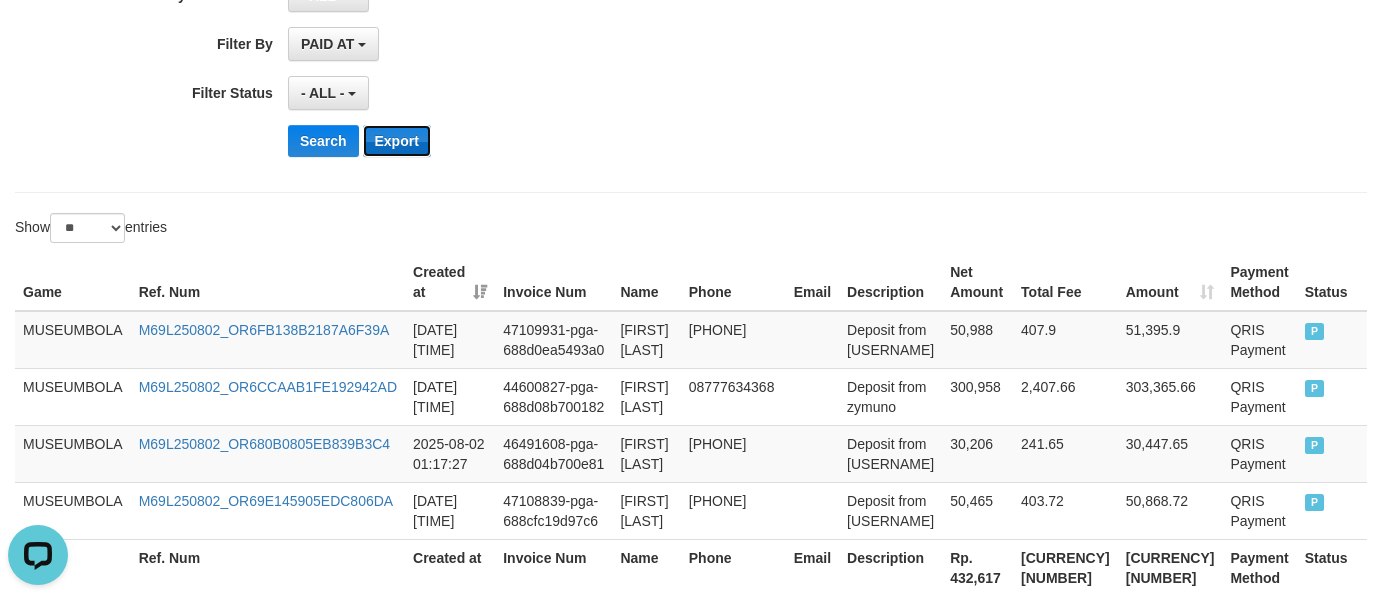 drag, startPoint x: 388, startPoint y: 134, endPoint x: 443, endPoint y: 139, distance: 55.226807 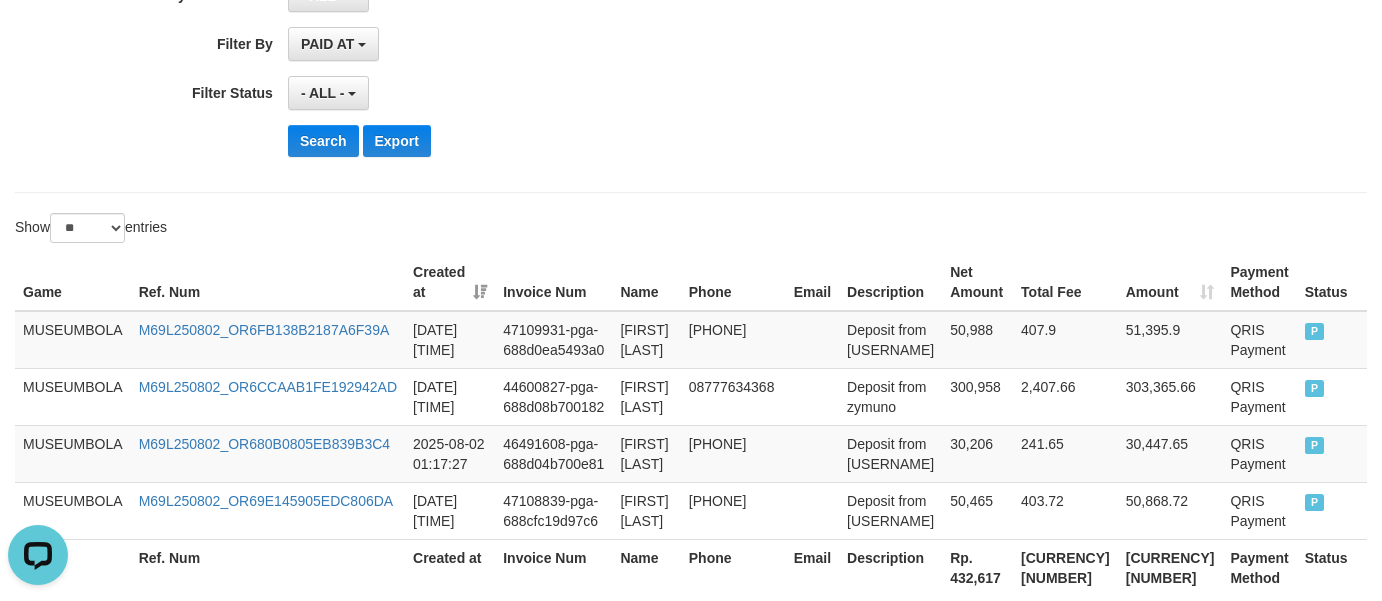 click on "- ALL -    SELECT ALL  - ALL -  SELECT STATUS
PENDING/UNPAID
PAID
CANCELED
EXPIRED" at bounding box center (624, 93) 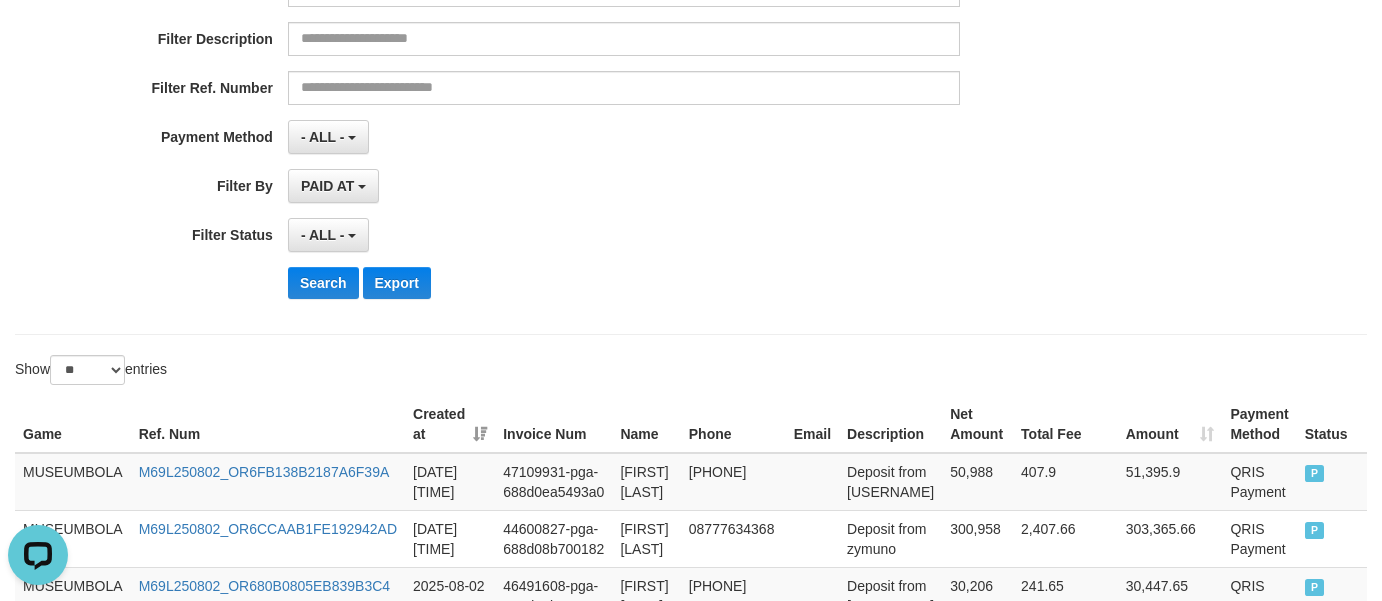 scroll, scrollTop: 69, scrollLeft: 0, axis: vertical 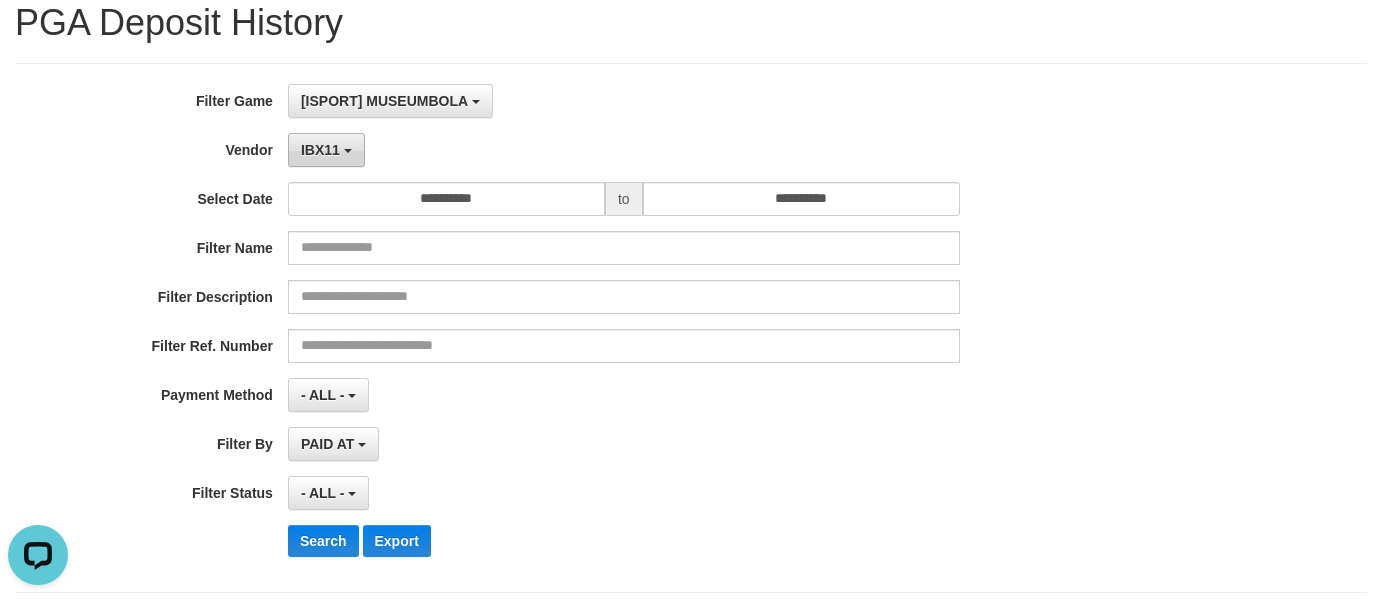 click on "IBX11" at bounding box center (326, 150) 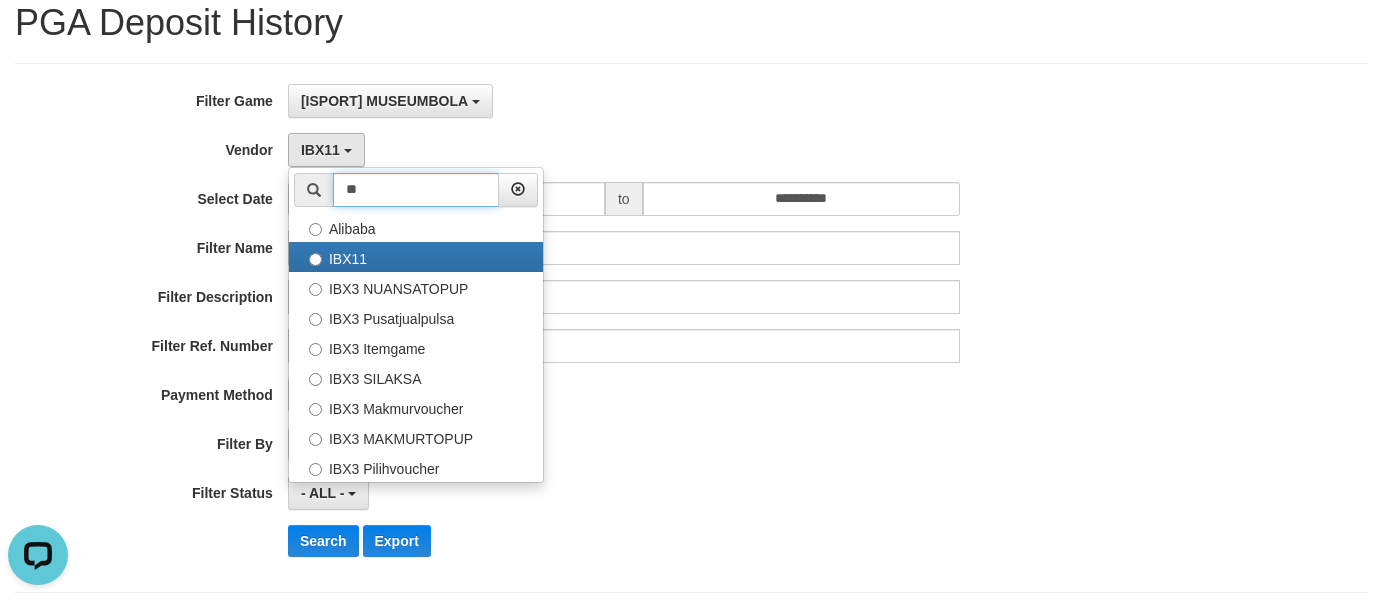 click on "**" at bounding box center (416, 190) 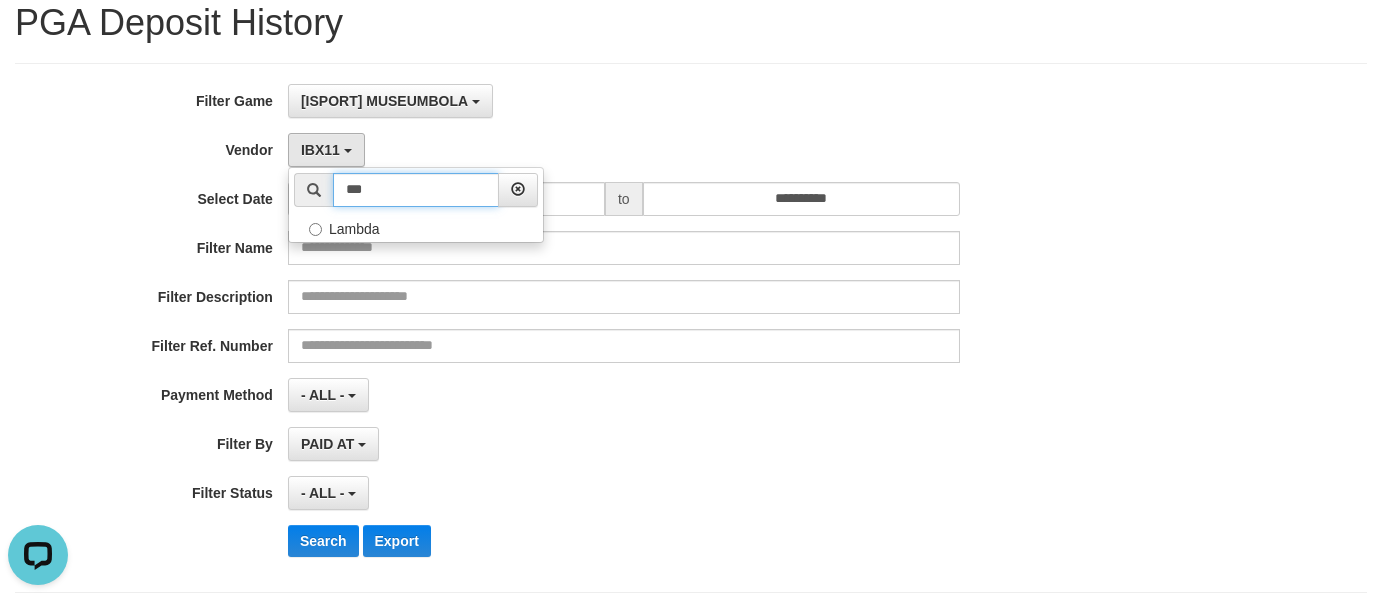 type on "***" 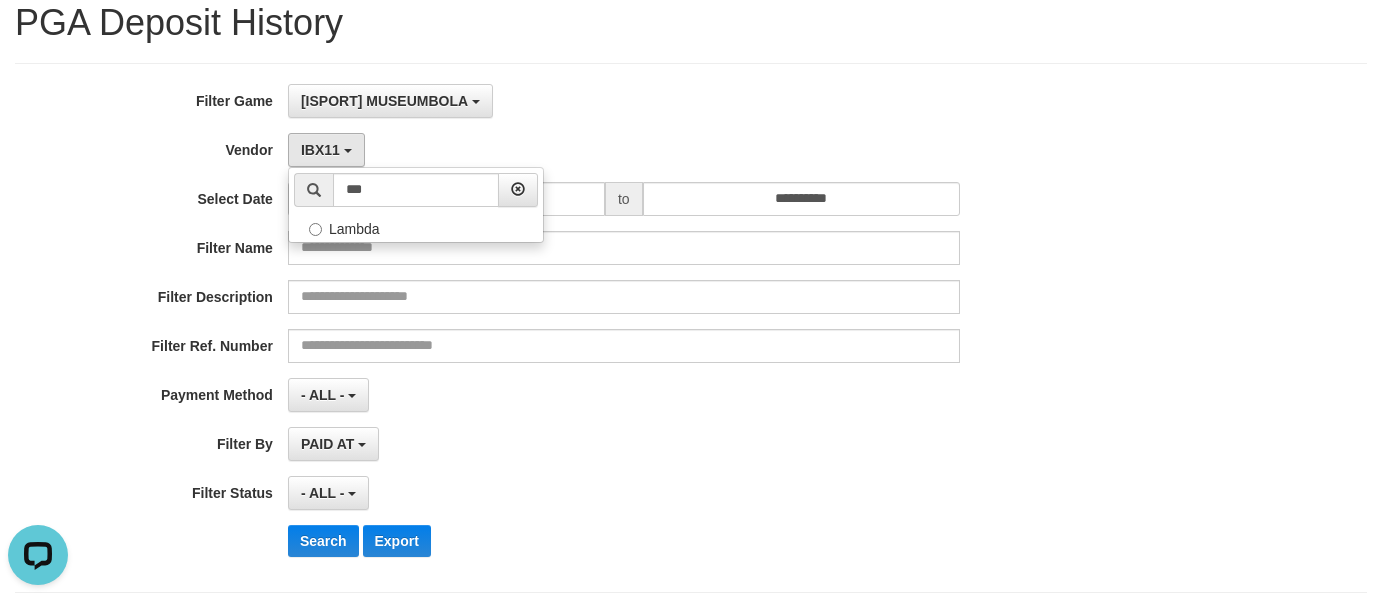 click on "***  - Default Vendor -  [PERSON]  [PERSON]  Atlas  WD LB  Java  Purple  Green  Gigantic  Aladin  Dubai  Alibaba  Grape  Gameboy  Bigon  Allstar  Xtr  Gama  IBX11  Borde  Indahjualpulsa  Lemavo  Gogogoy  Itudo  Yuwanatopup  Sidikgame  Voucher100  Awalpulsa  Lambda  Combo  IBX3 NUANSATOPUP  IBX3 Pusatjualpulsa  IBX3 Itemgame  IBX3 SILAKSA  IBX3 Makmurvoucher  IBX3 MAKMURTOPUP  IBX3 Pilihvoucher" at bounding box center [416, 205] 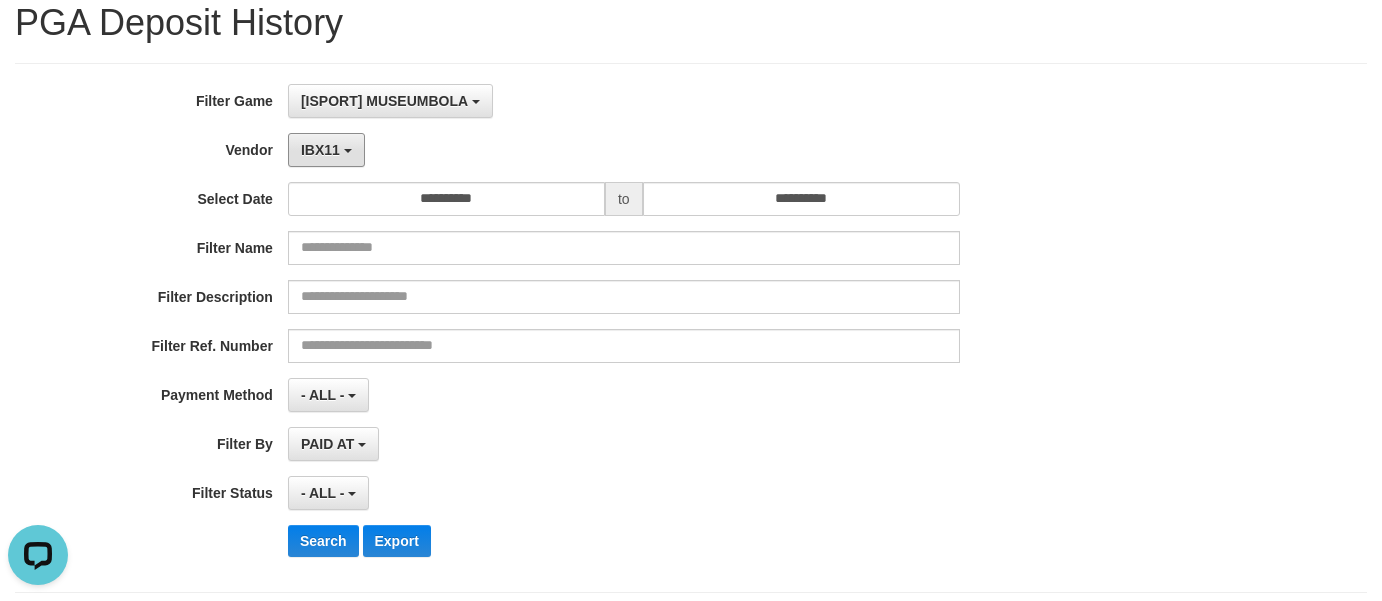drag, startPoint x: 324, startPoint y: 146, endPoint x: 425, endPoint y: 163, distance: 102.4207 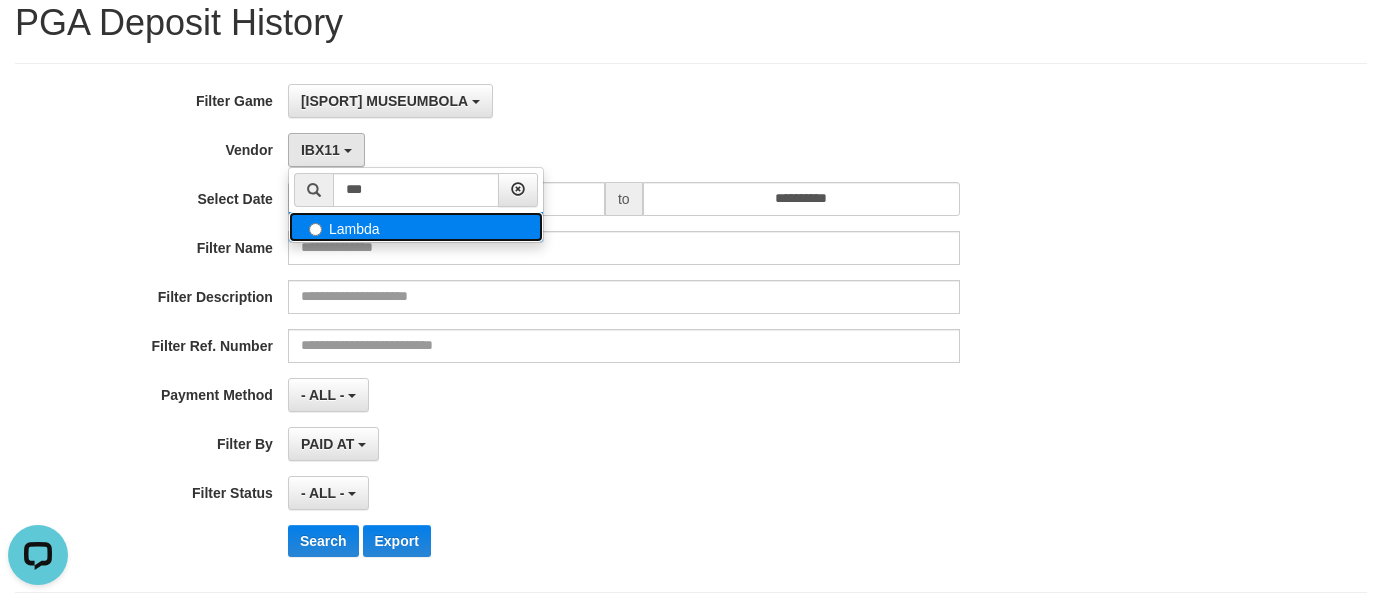 click on "Lambda" at bounding box center (416, 227) 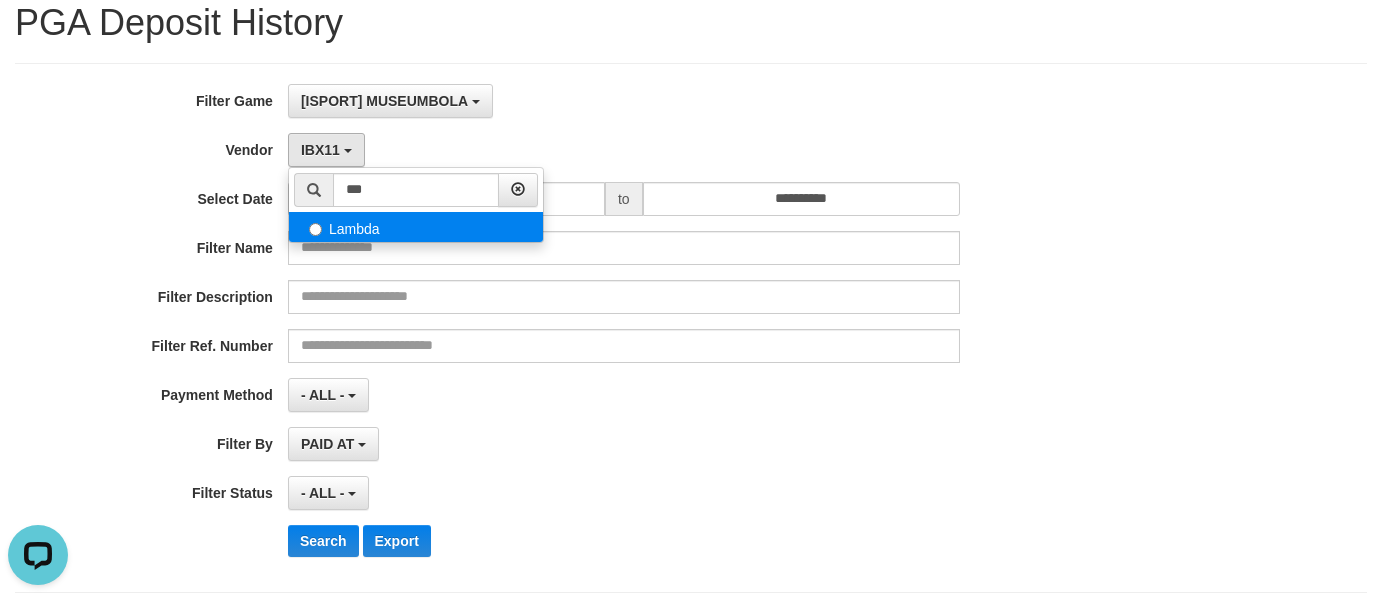 select on "**********" 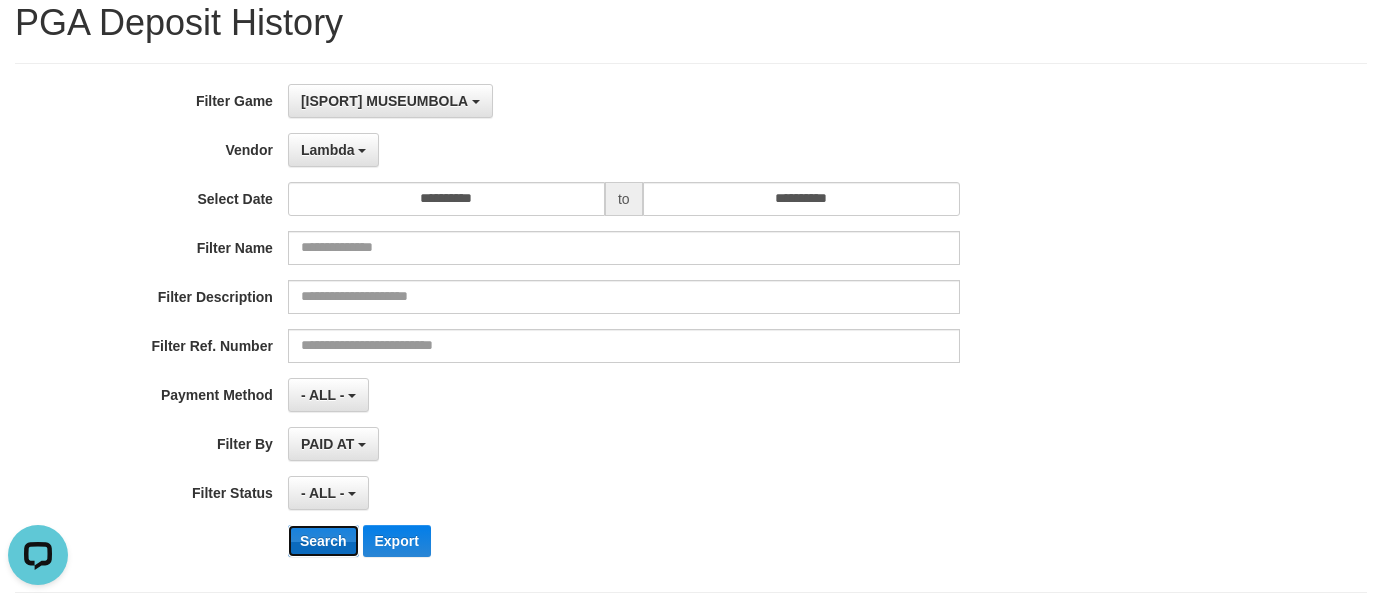 click on "Search" at bounding box center (323, 541) 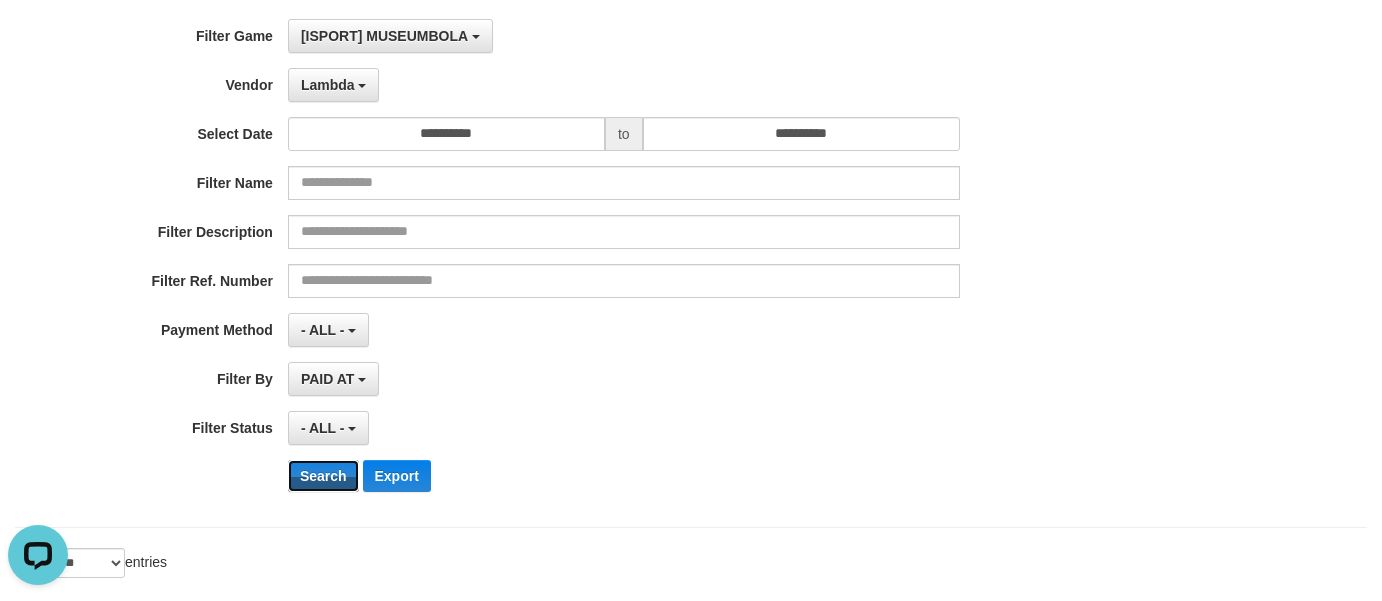 scroll, scrollTop: 569, scrollLeft: 0, axis: vertical 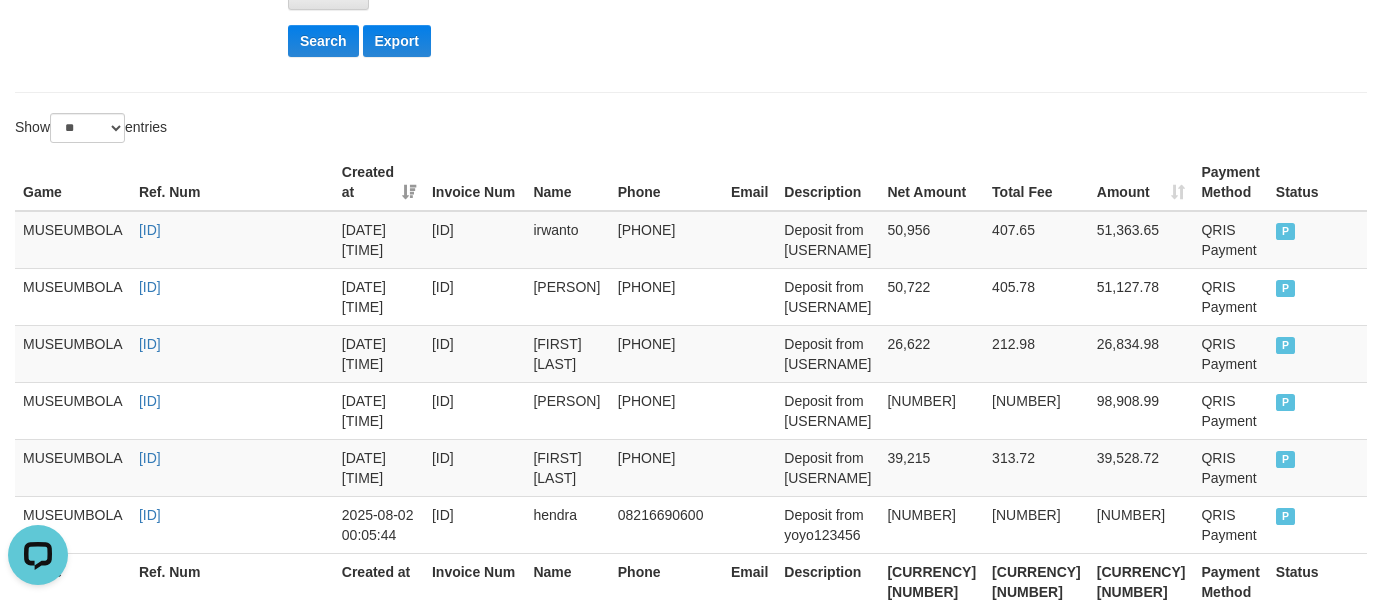 click on "**********" at bounding box center [576, -172] 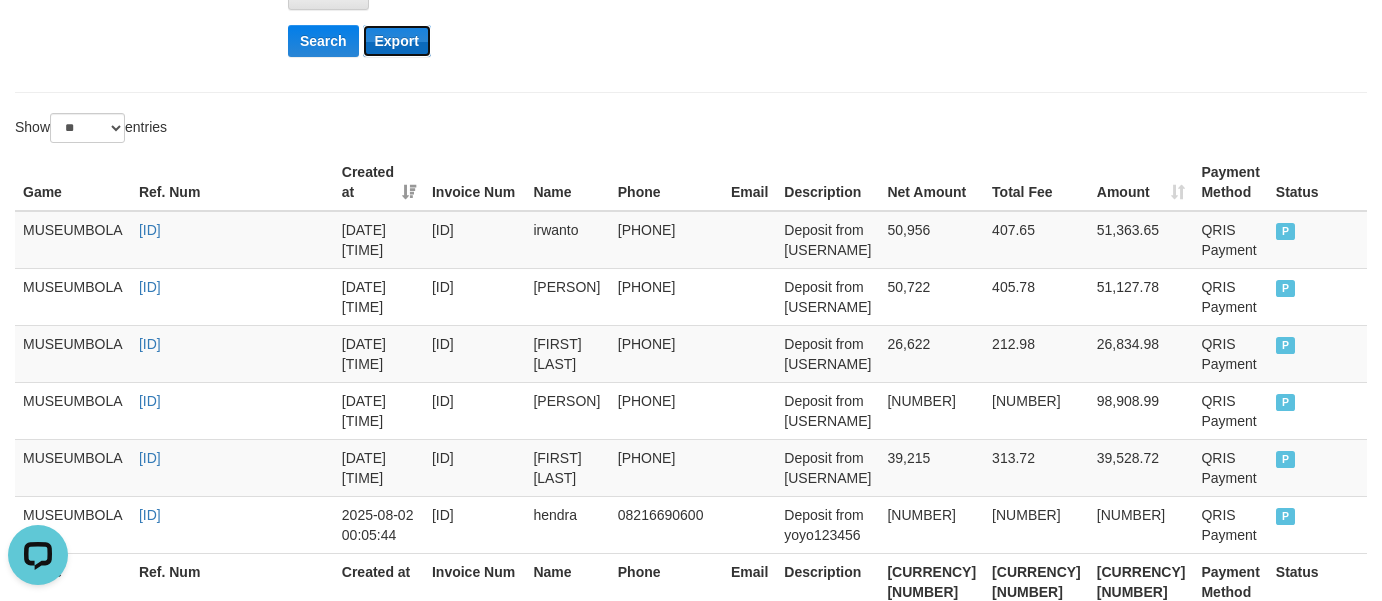click on "Export" at bounding box center (397, 41) 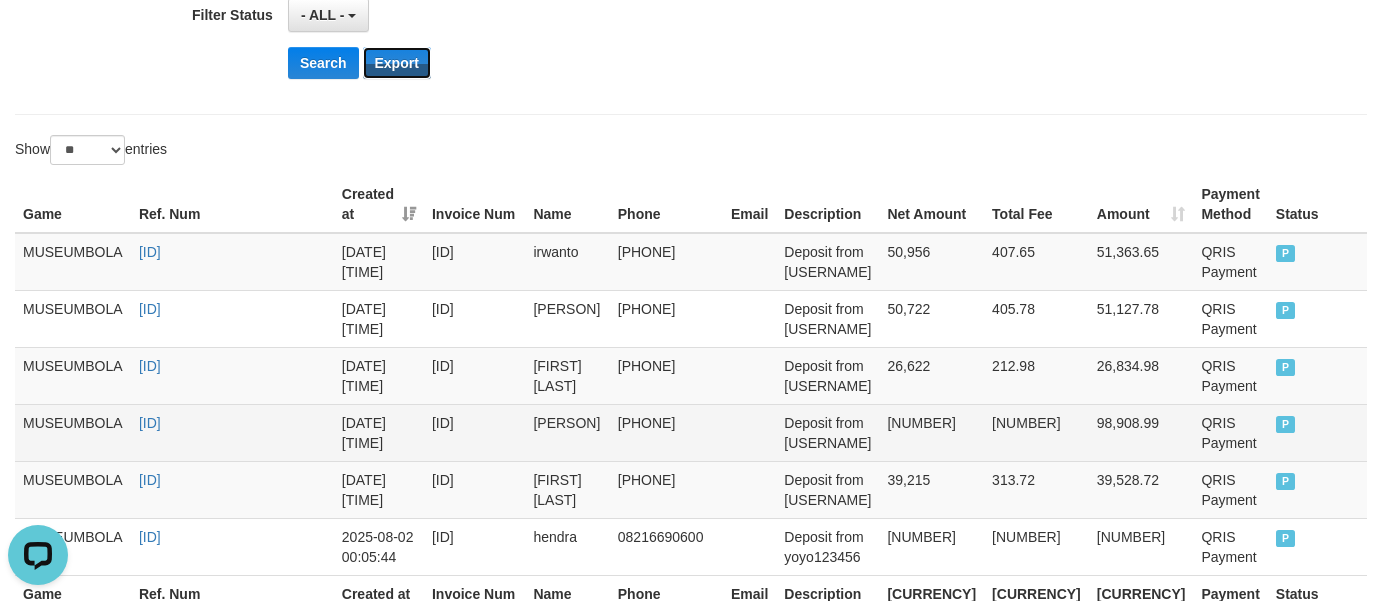 scroll, scrollTop: 569, scrollLeft: 0, axis: vertical 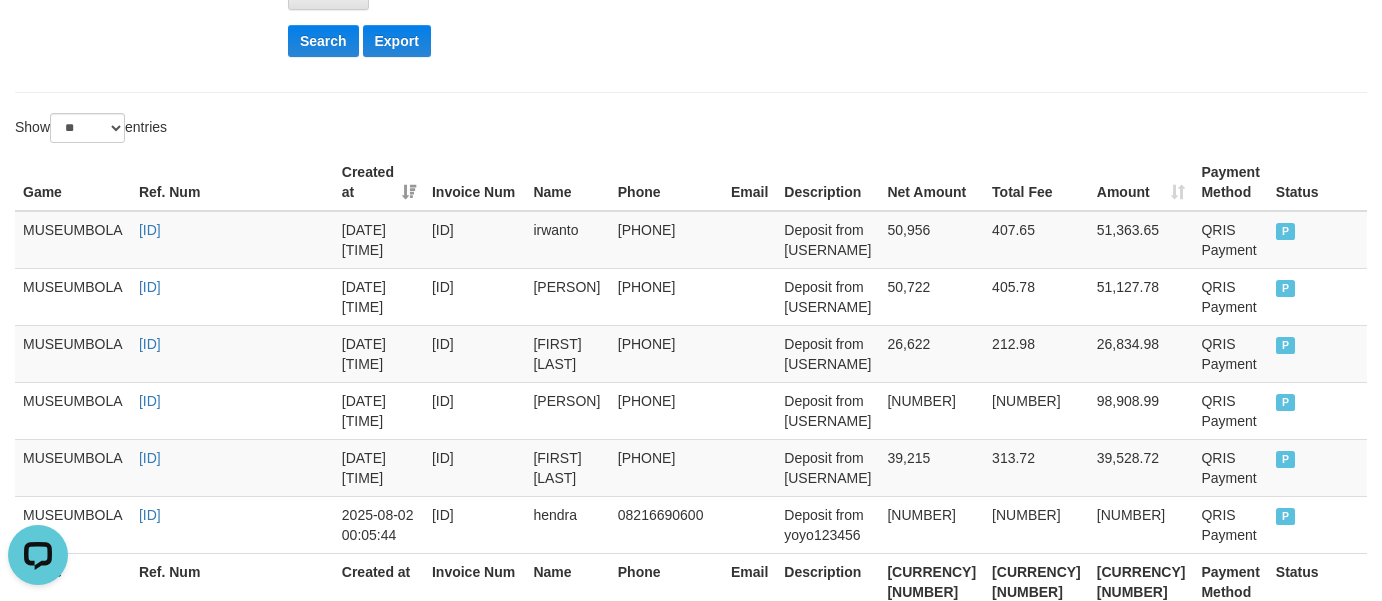 click on "**********" at bounding box center [691, -172] 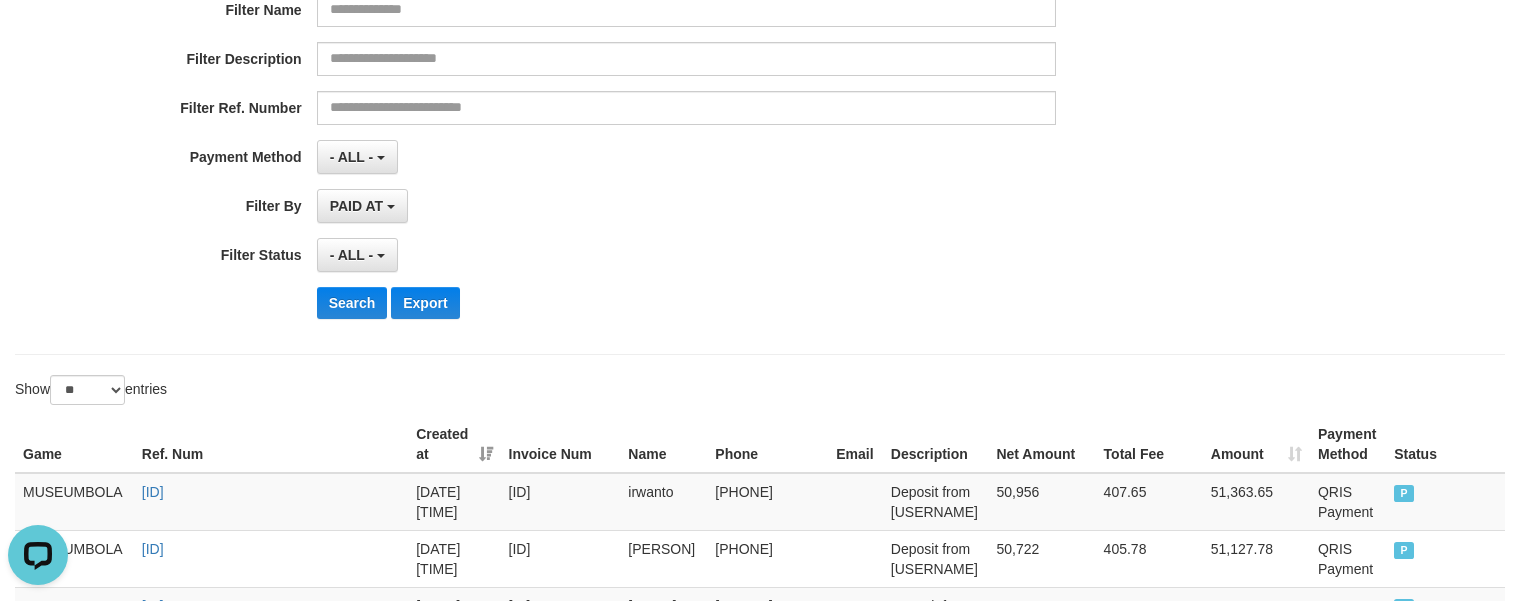 scroll, scrollTop: 300, scrollLeft: 0, axis: vertical 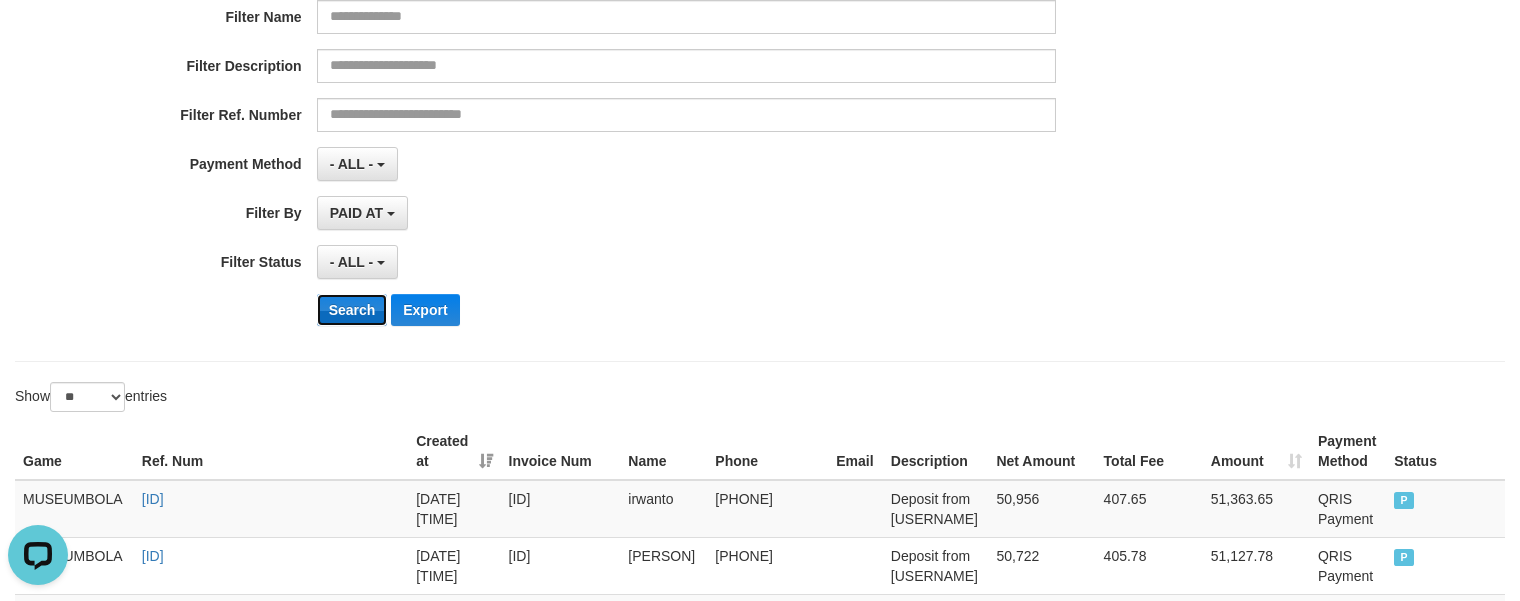 click on "Search" at bounding box center [352, 310] 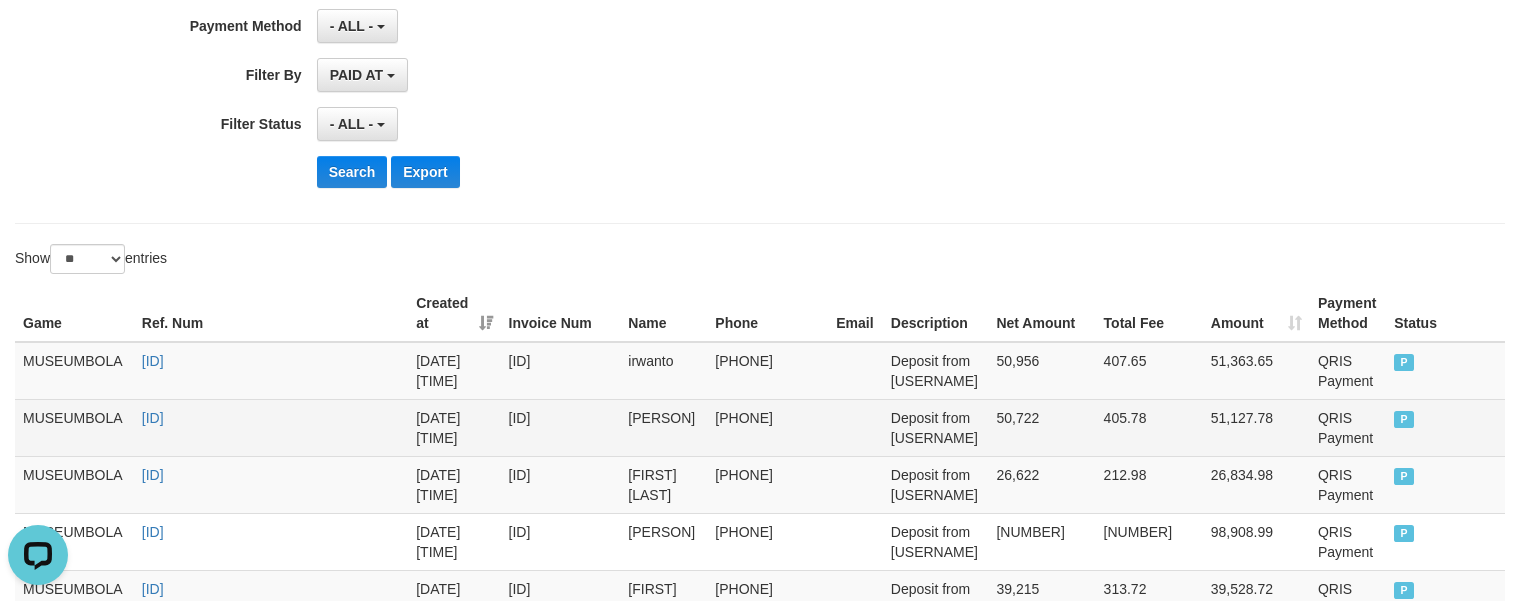 scroll, scrollTop: 0, scrollLeft: 0, axis: both 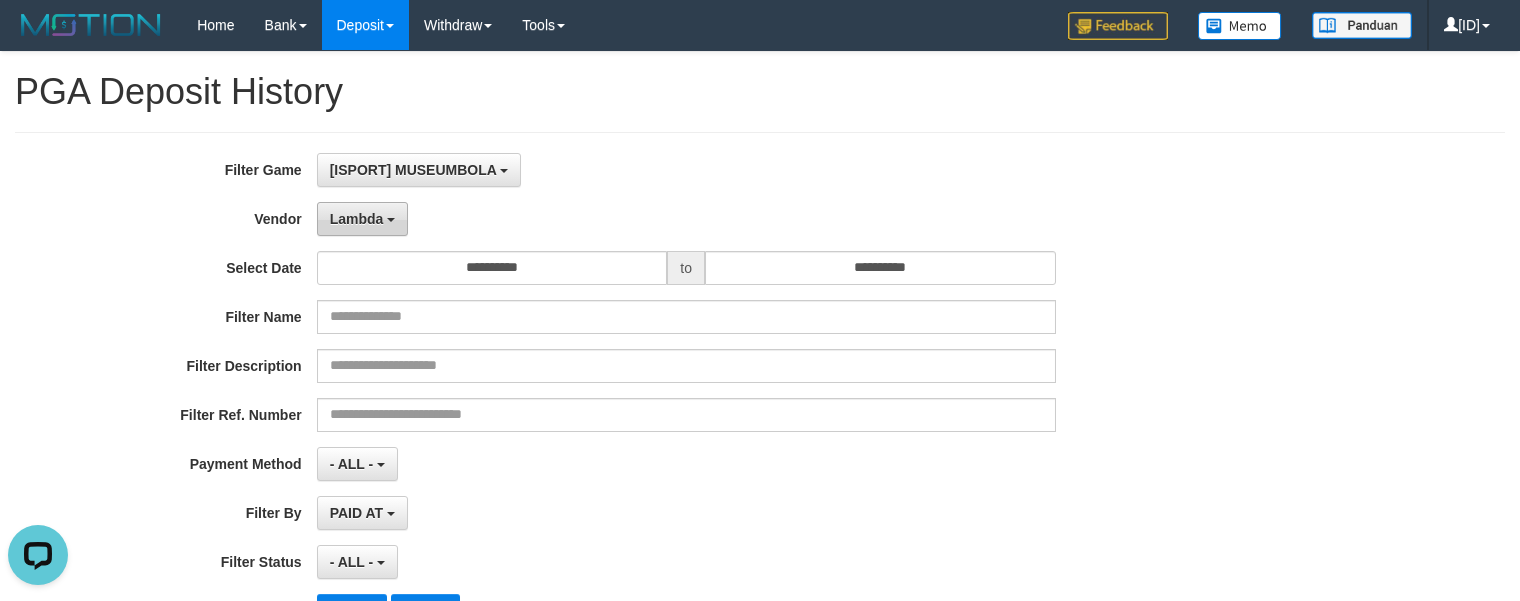 click on "Lambda" at bounding box center (363, 219) 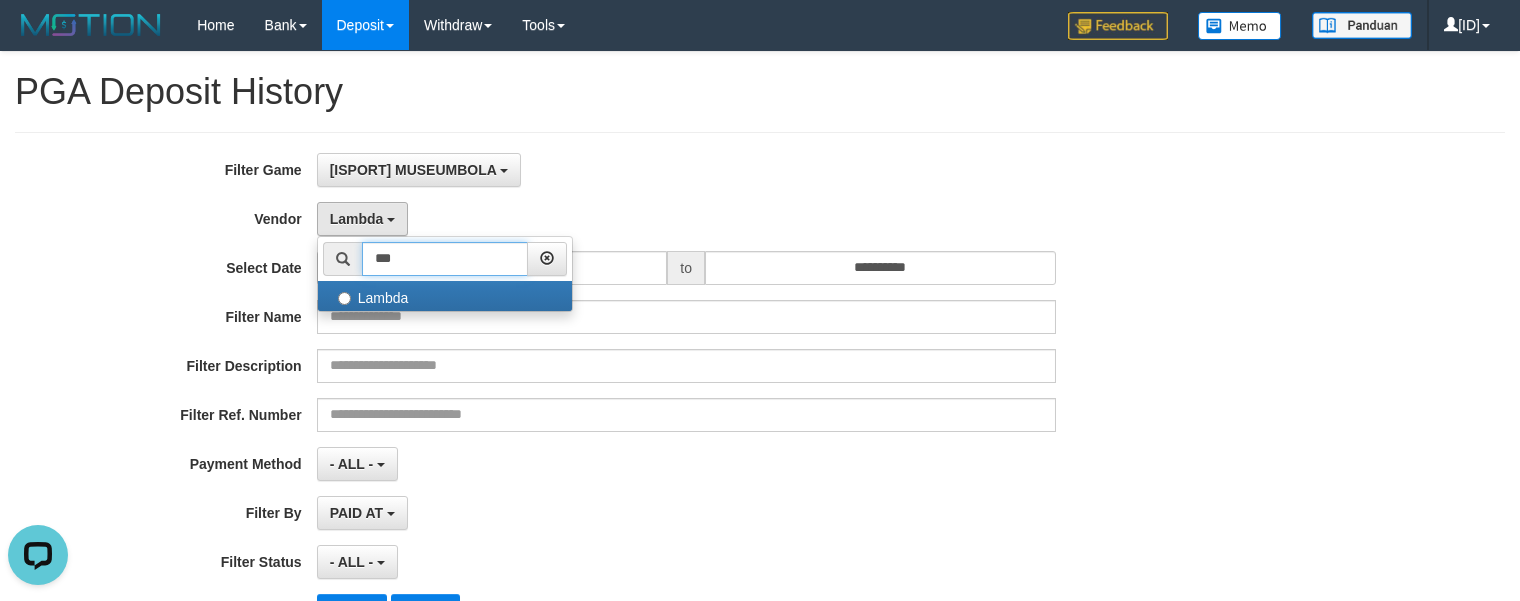 click on "***" at bounding box center (445, 259) 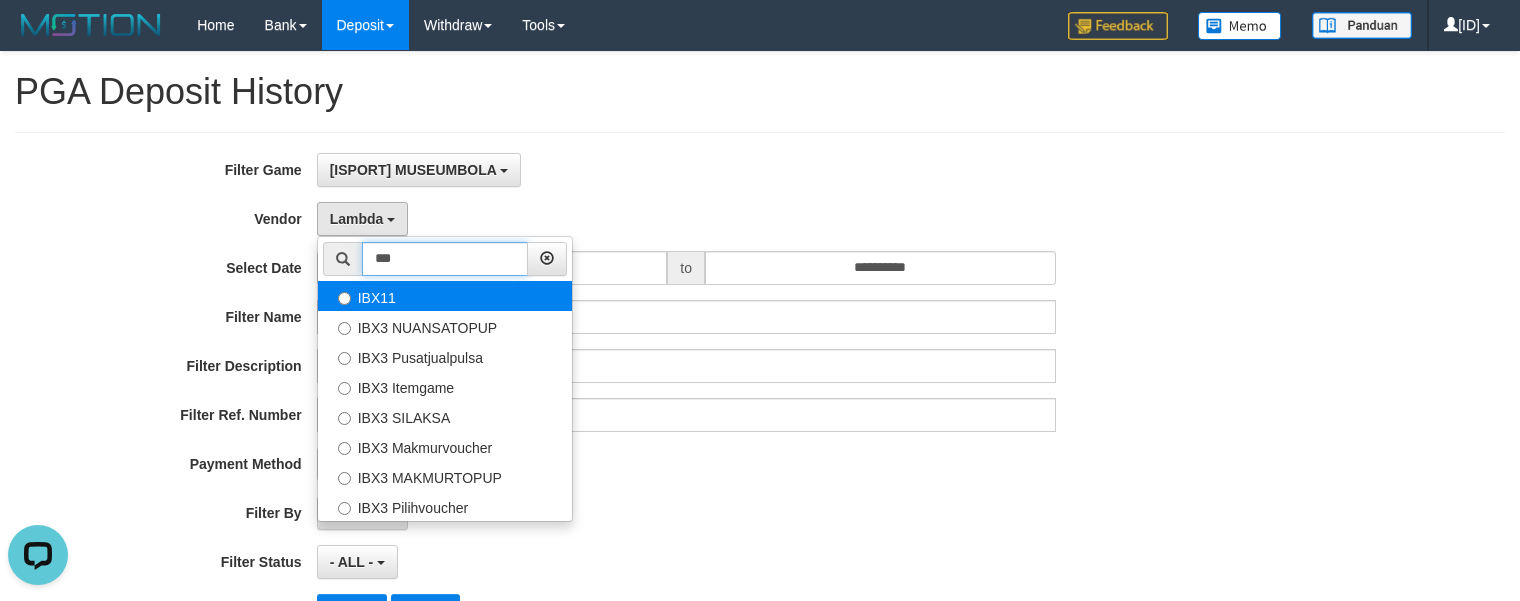 type on "***" 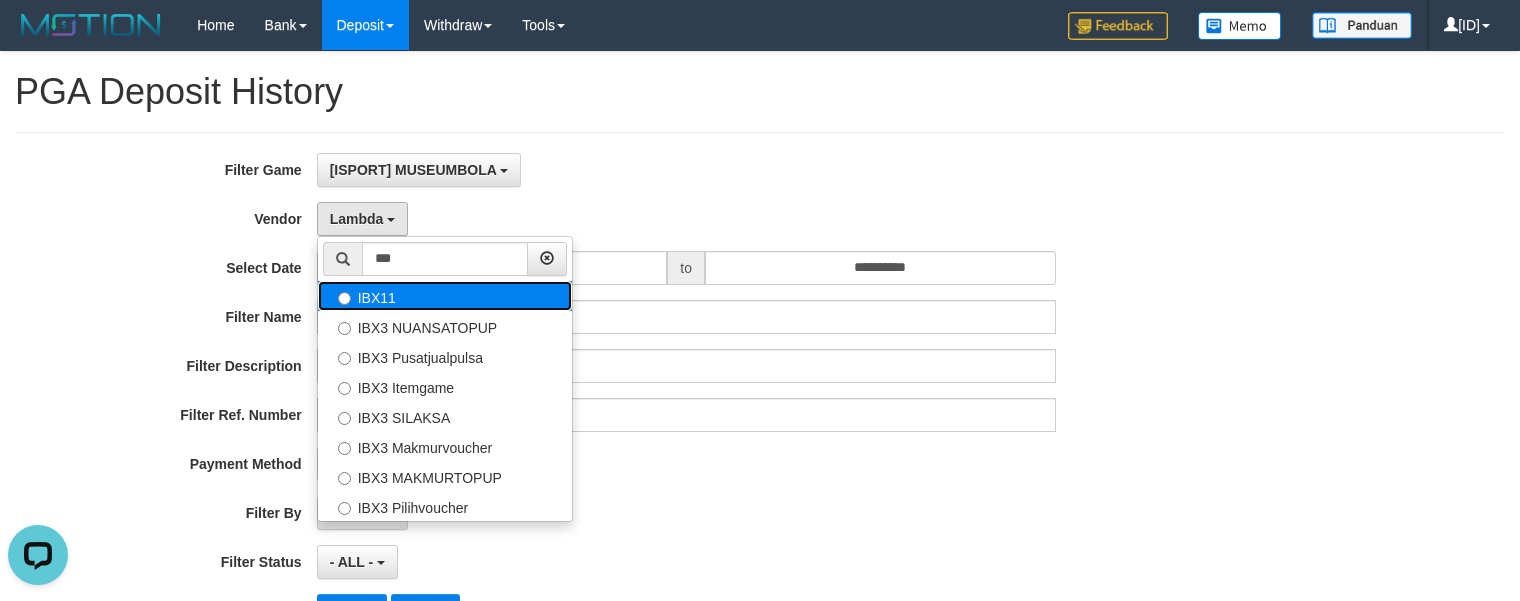 click on "IBX11" at bounding box center [445, 296] 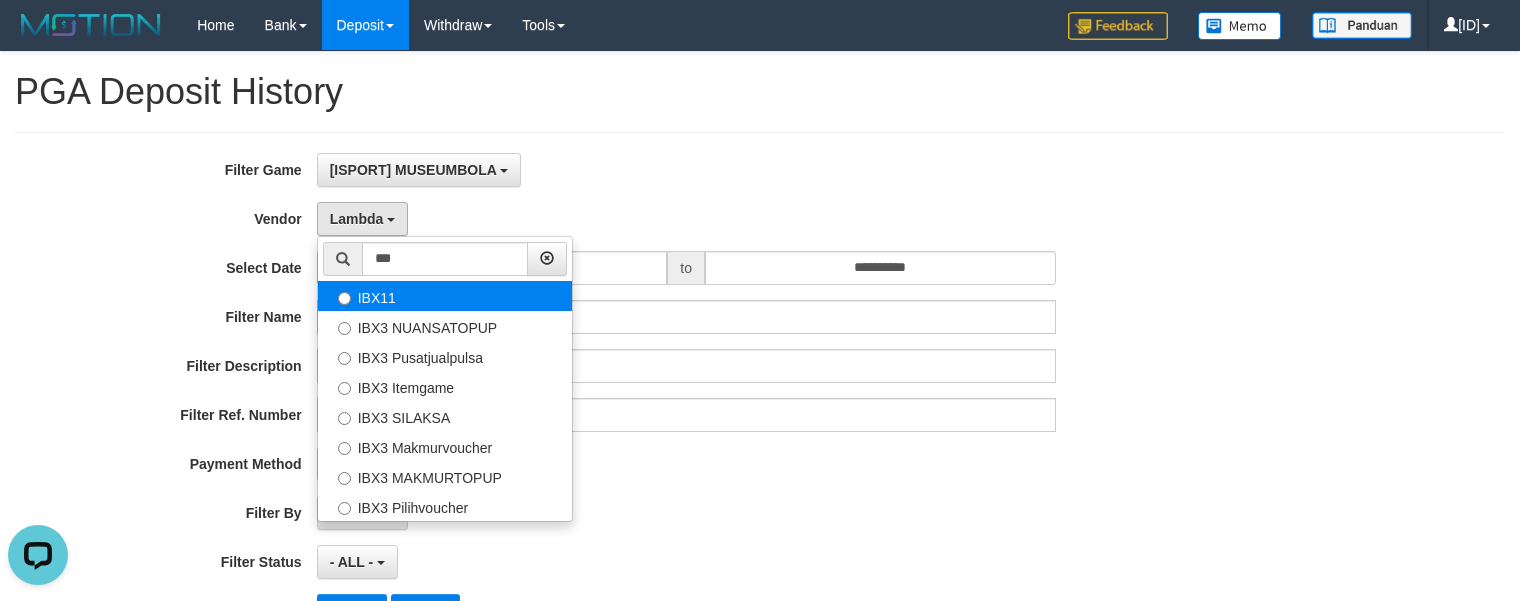select on "**********" 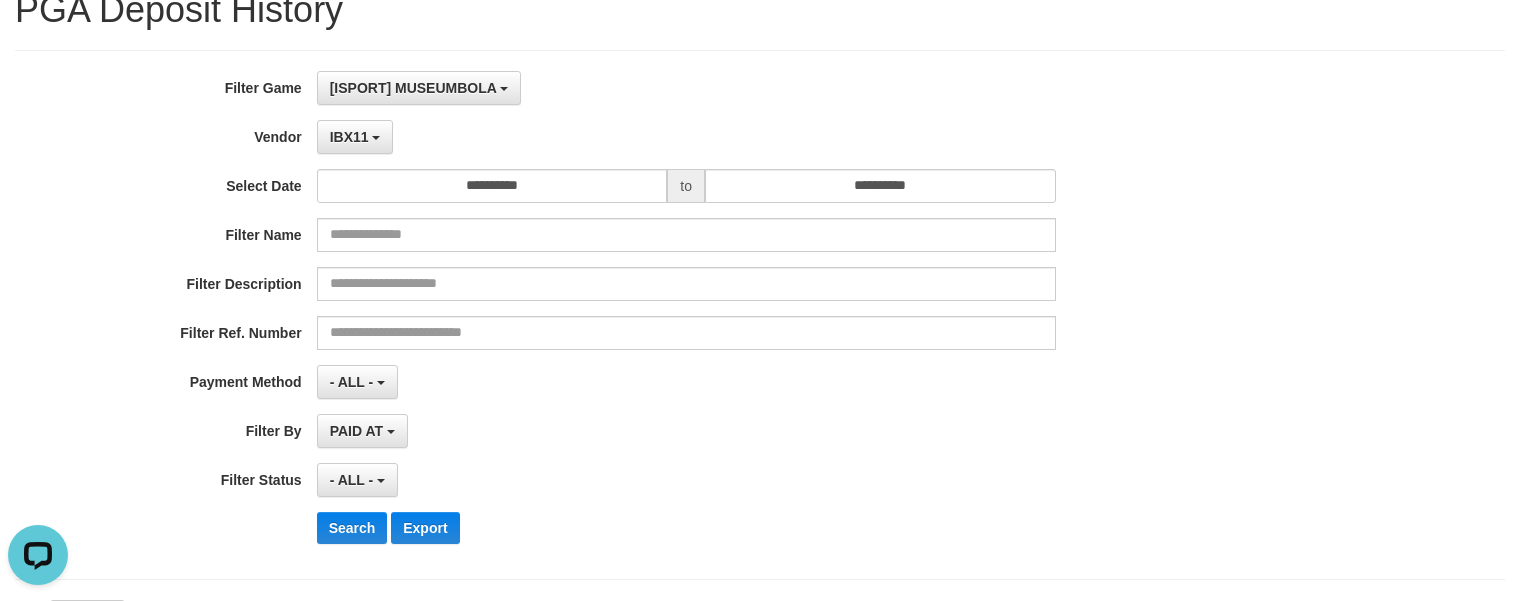 scroll, scrollTop: 200, scrollLeft: 0, axis: vertical 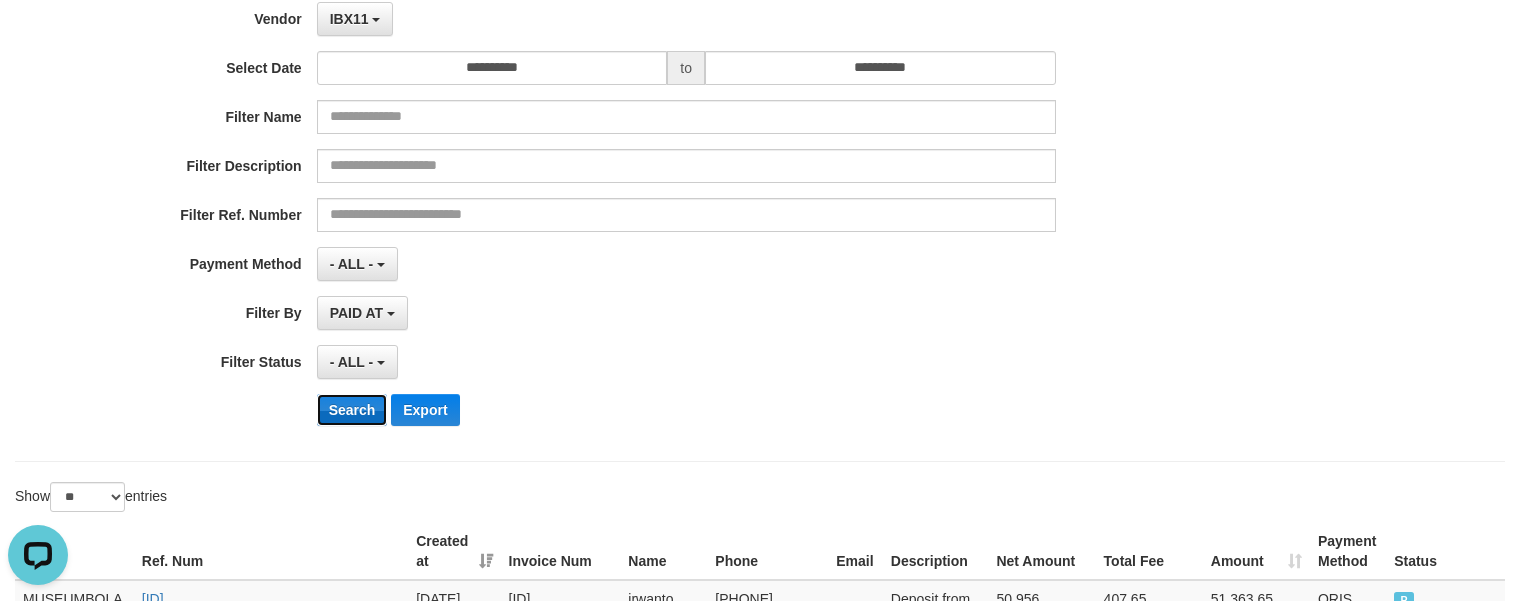 click on "Search" at bounding box center (352, 410) 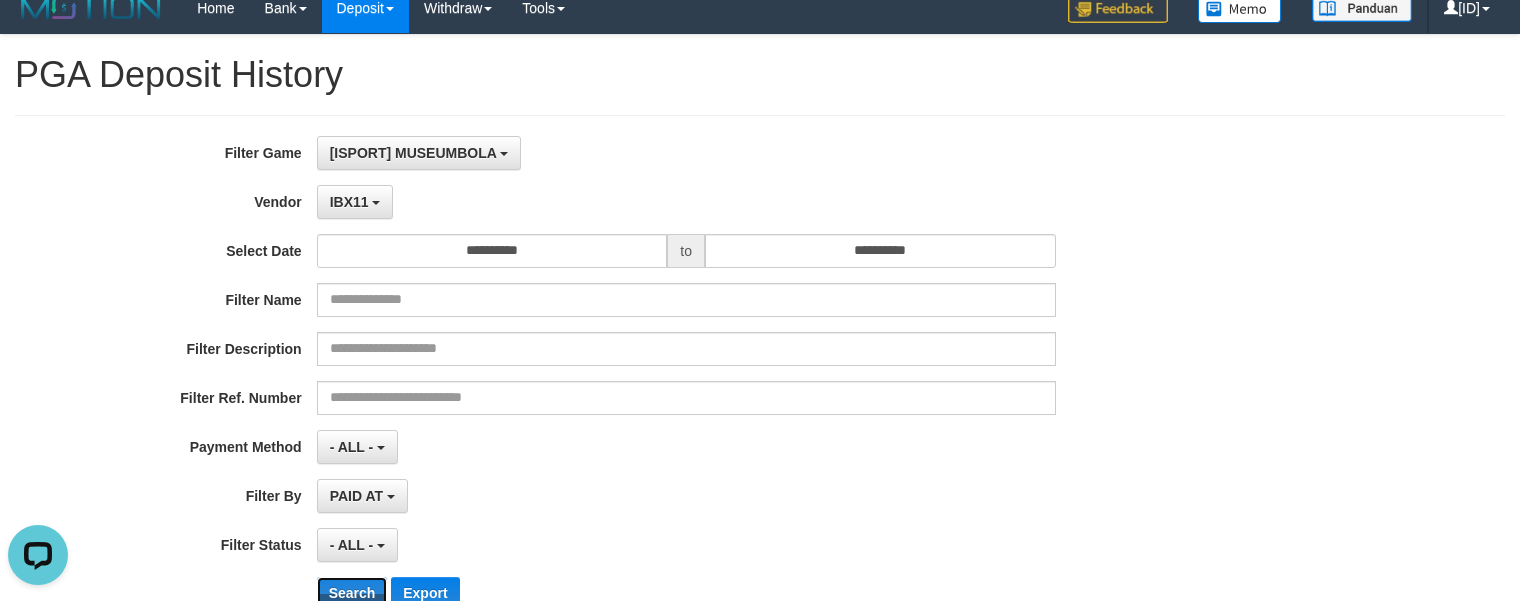 scroll, scrollTop: 0, scrollLeft: 0, axis: both 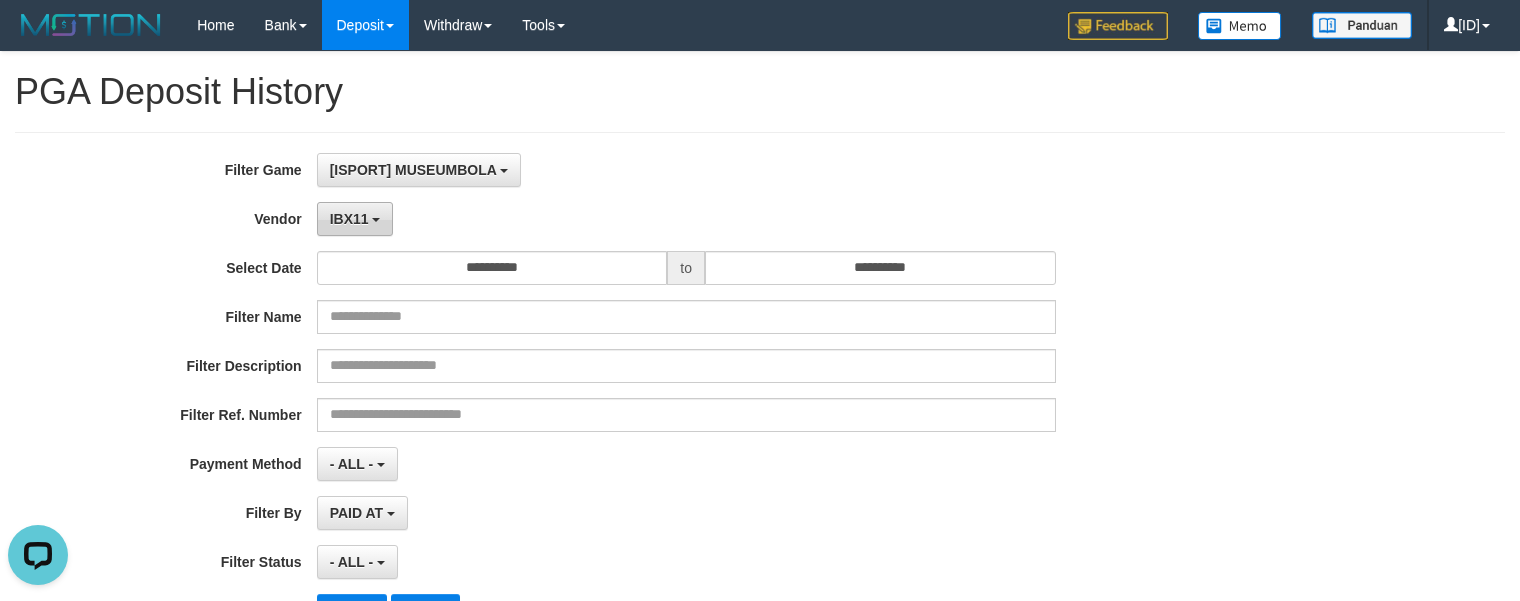 drag, startPoint x: 384, startPoint y: 219, endPoint x: 408, endPoint y: 218, distance: 24.020824 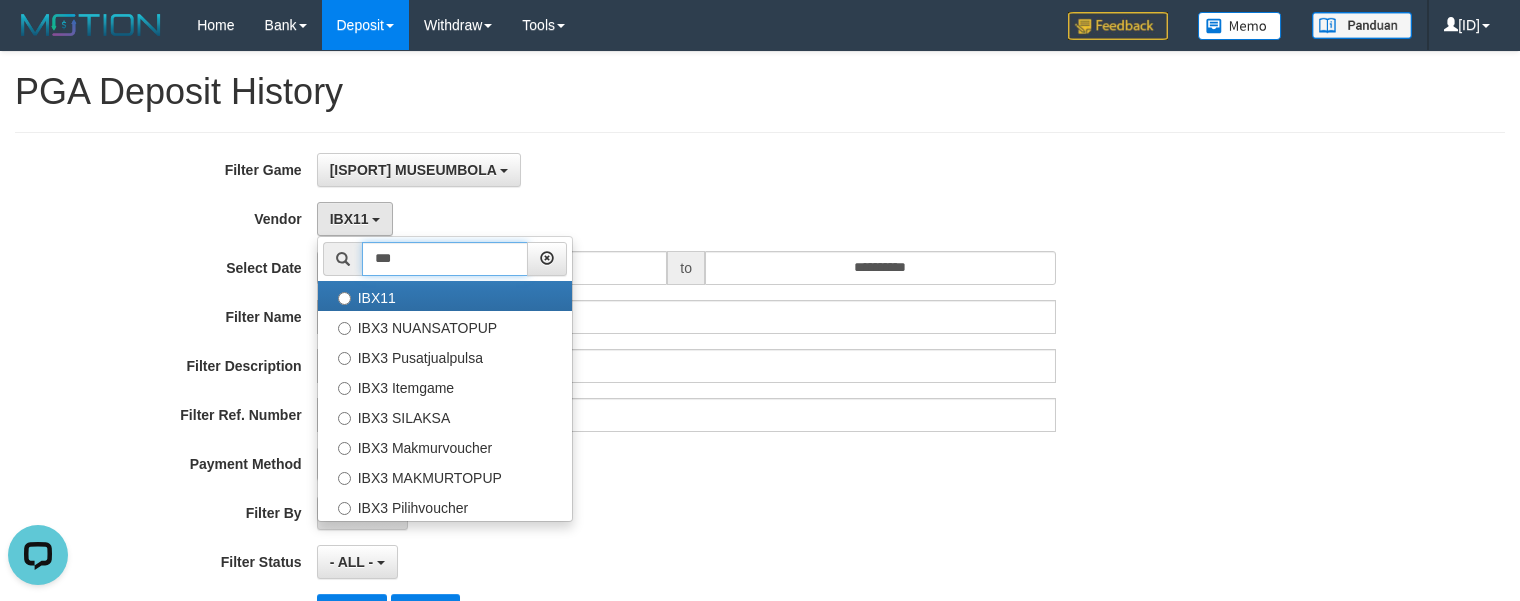 click on "***" at bounding box center (445, 259) 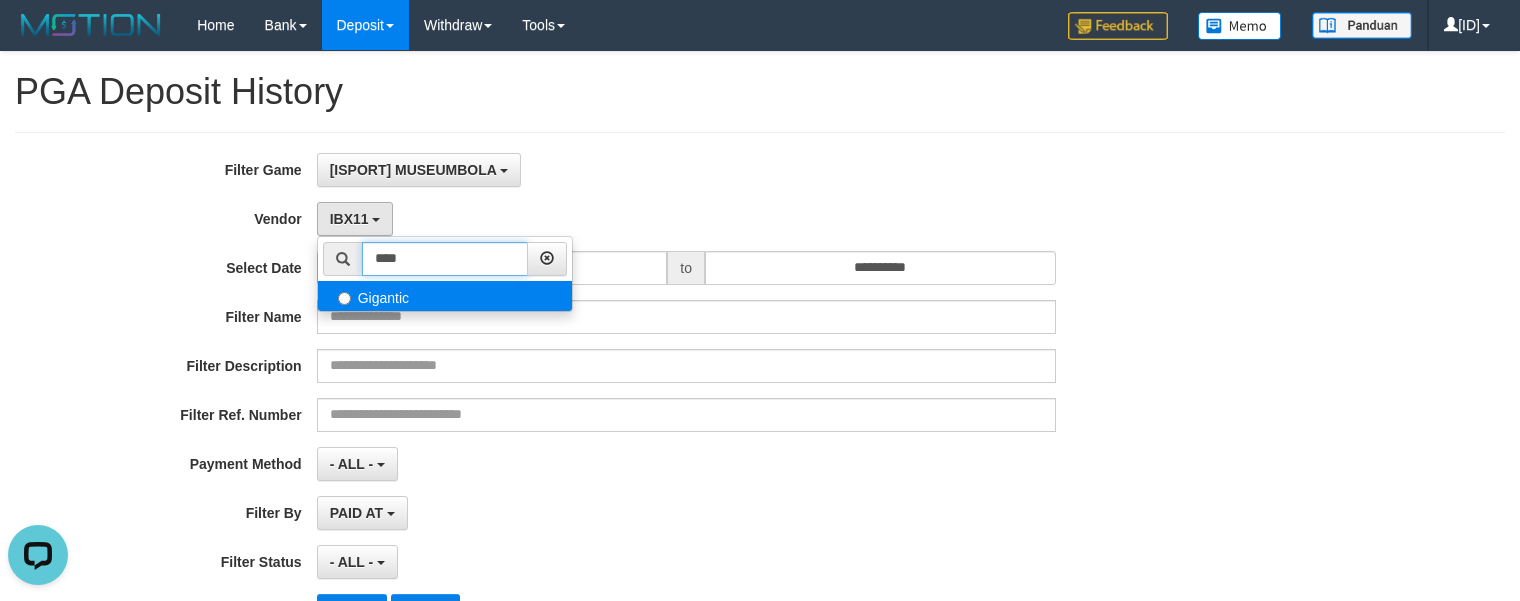 type on "****" 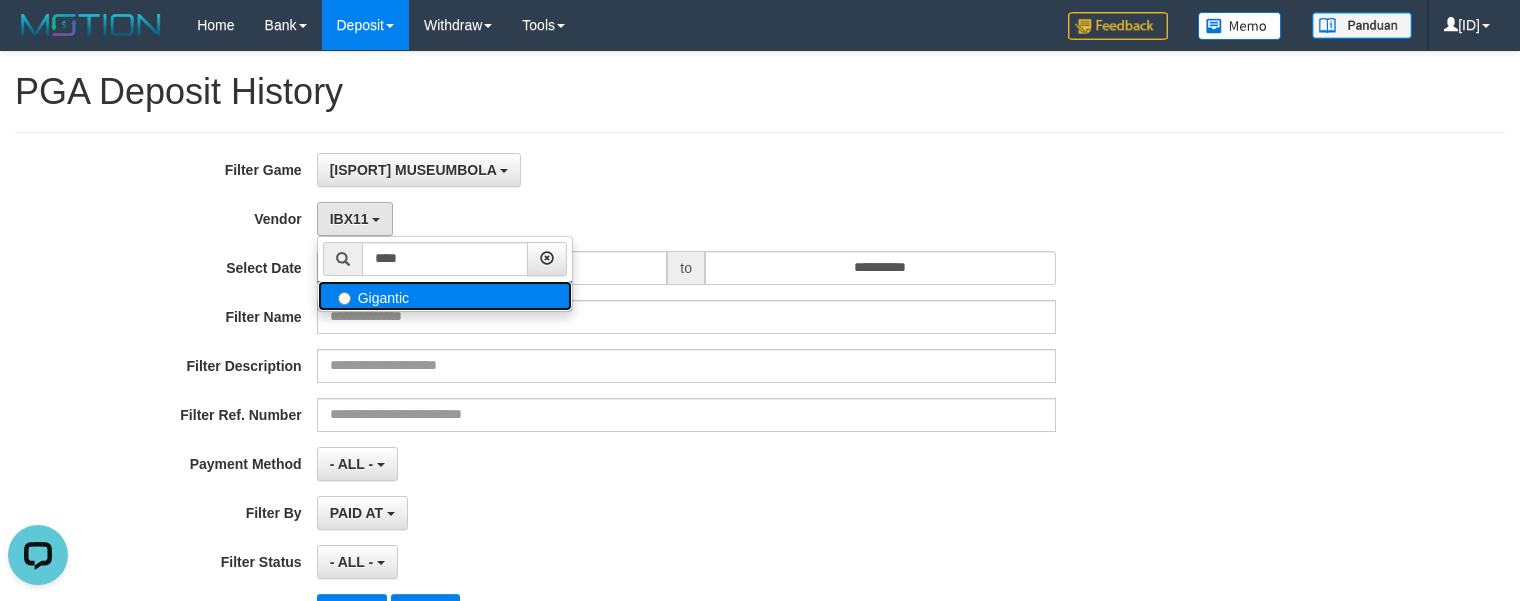 click on "Gigantic" at bounding box center (445, 296) 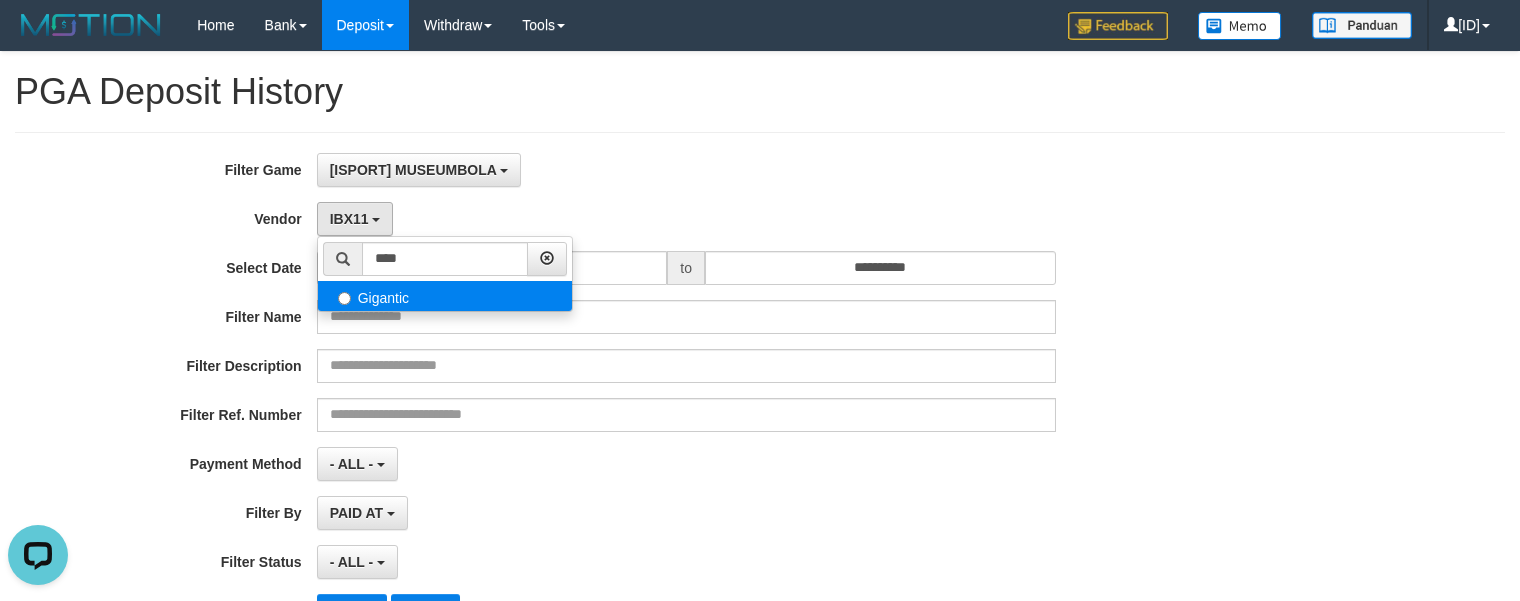 select on "**********" 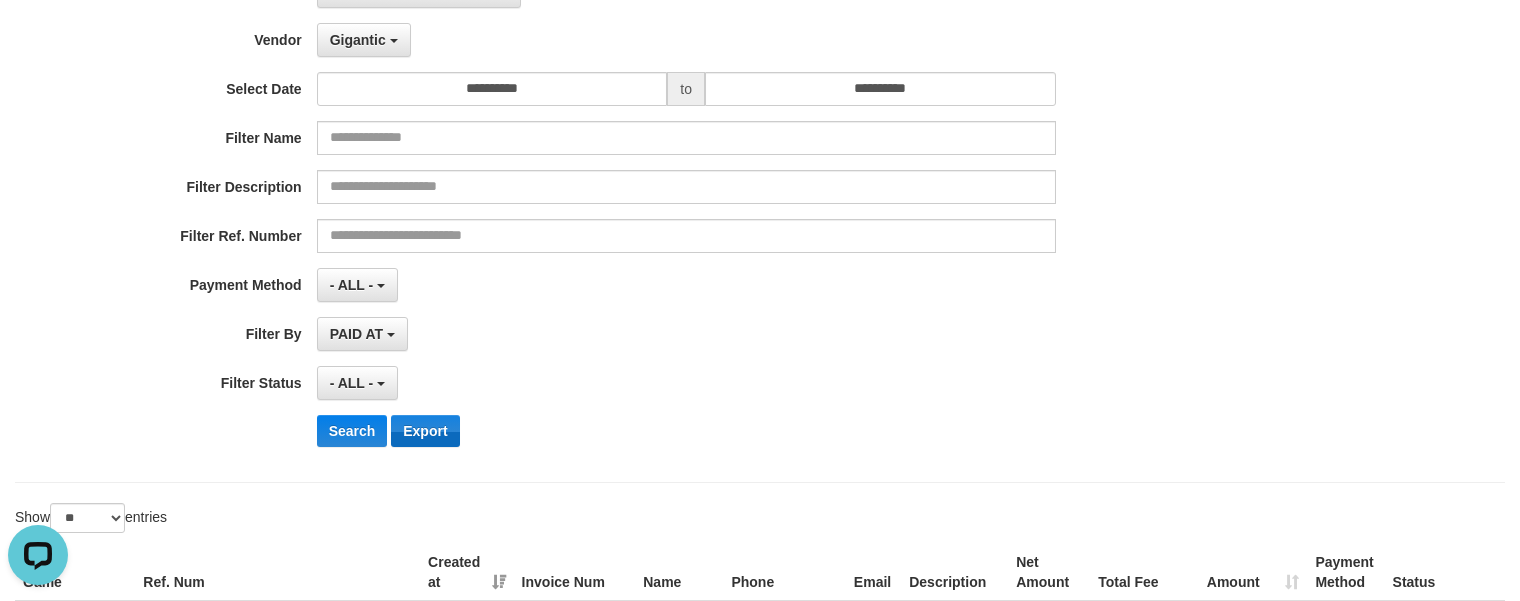 scroll, scrollTop: 200, scrollLeft: 0, axis: vertical 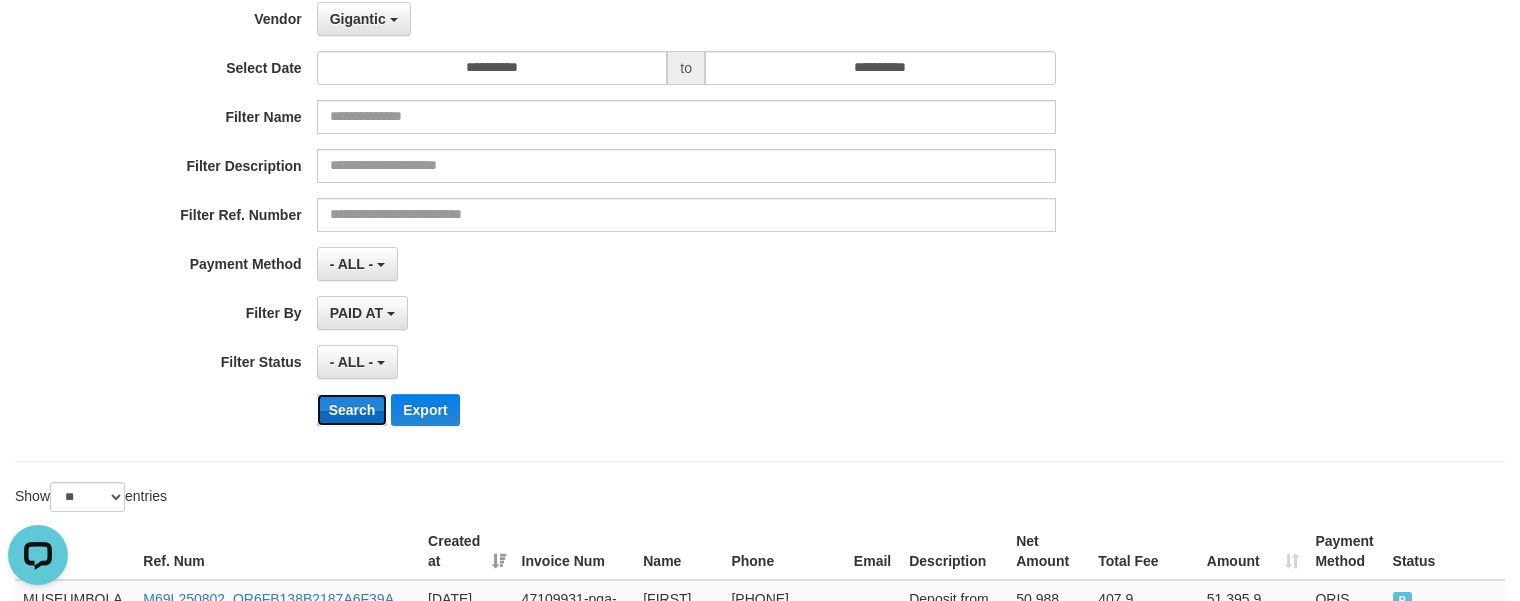 click on "Search" at bounding box center (352, 410) 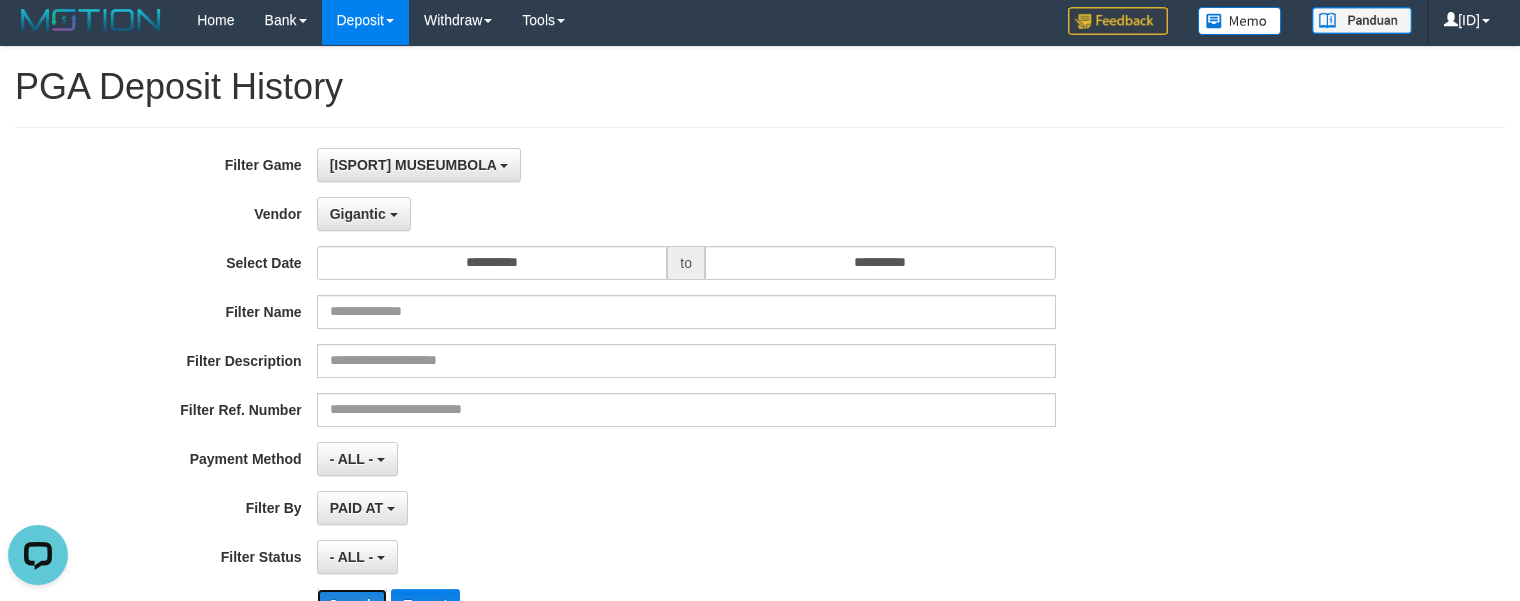 scroll, scrollTop: 0, scrollLeft: 0, axis: both 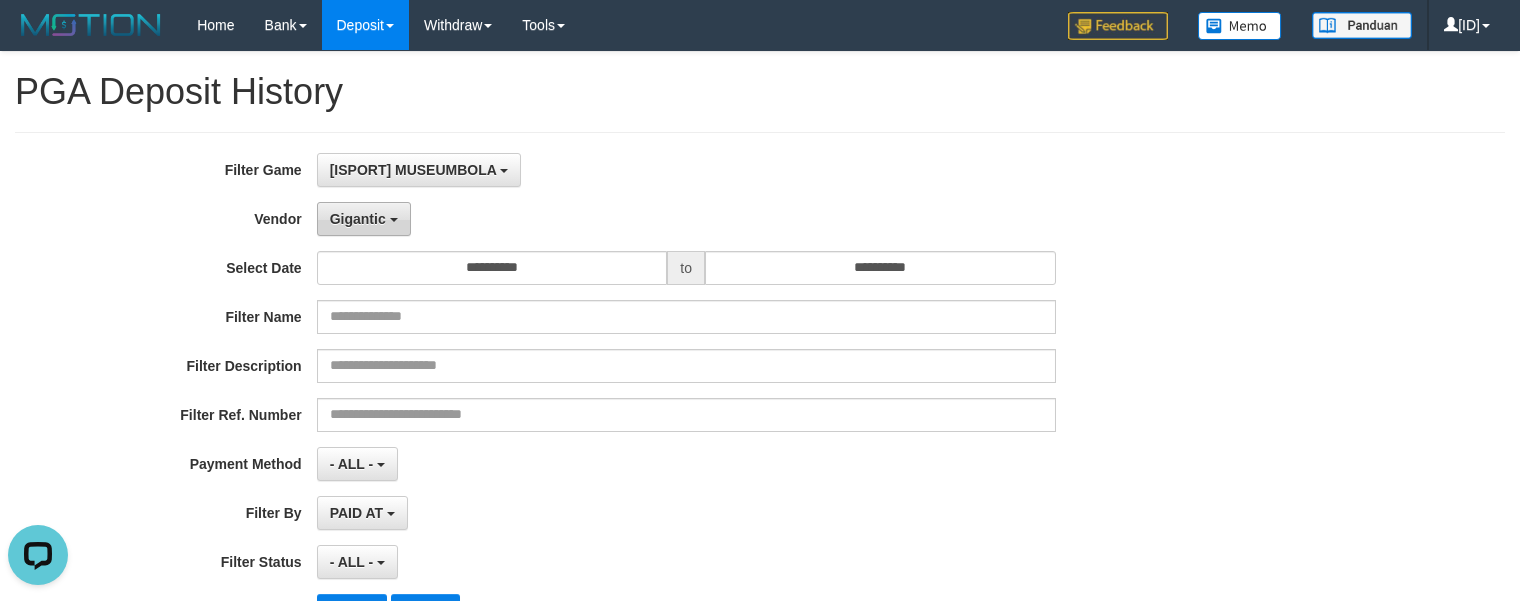 click on "Gigantic" at bounding box center [358, 219] 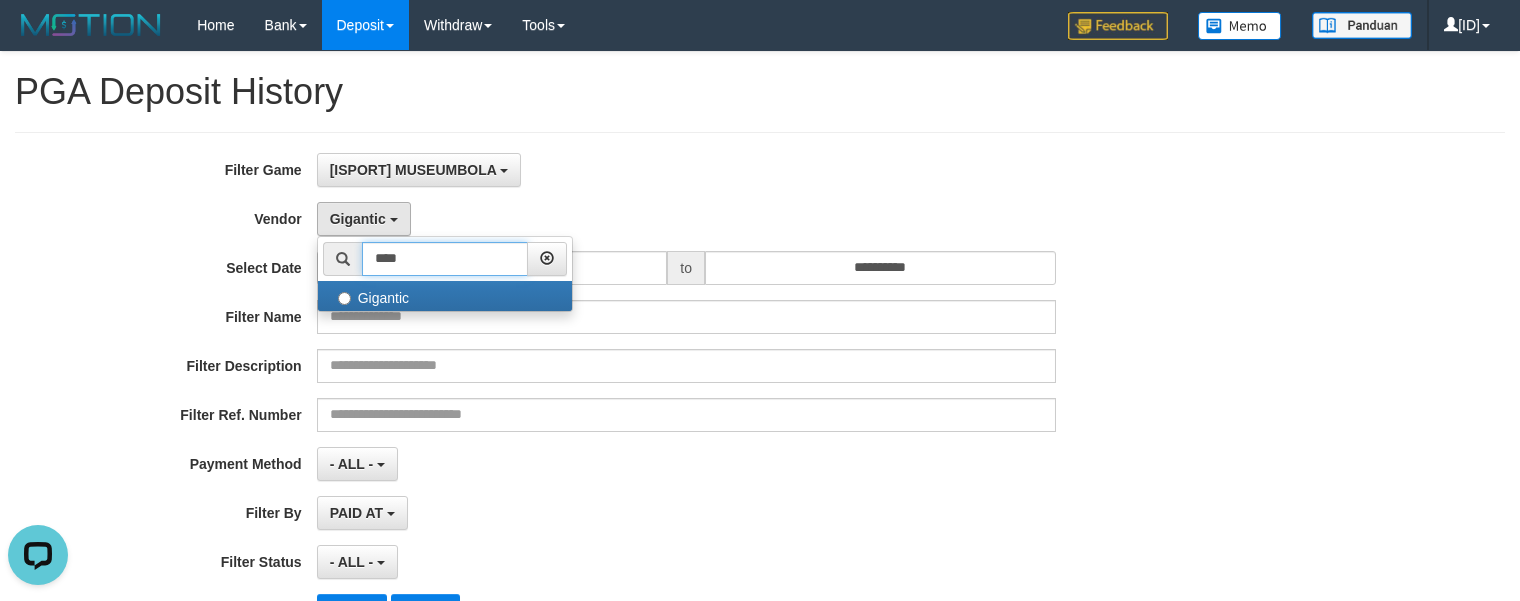 click on "****" at bounding box center (445, 259) 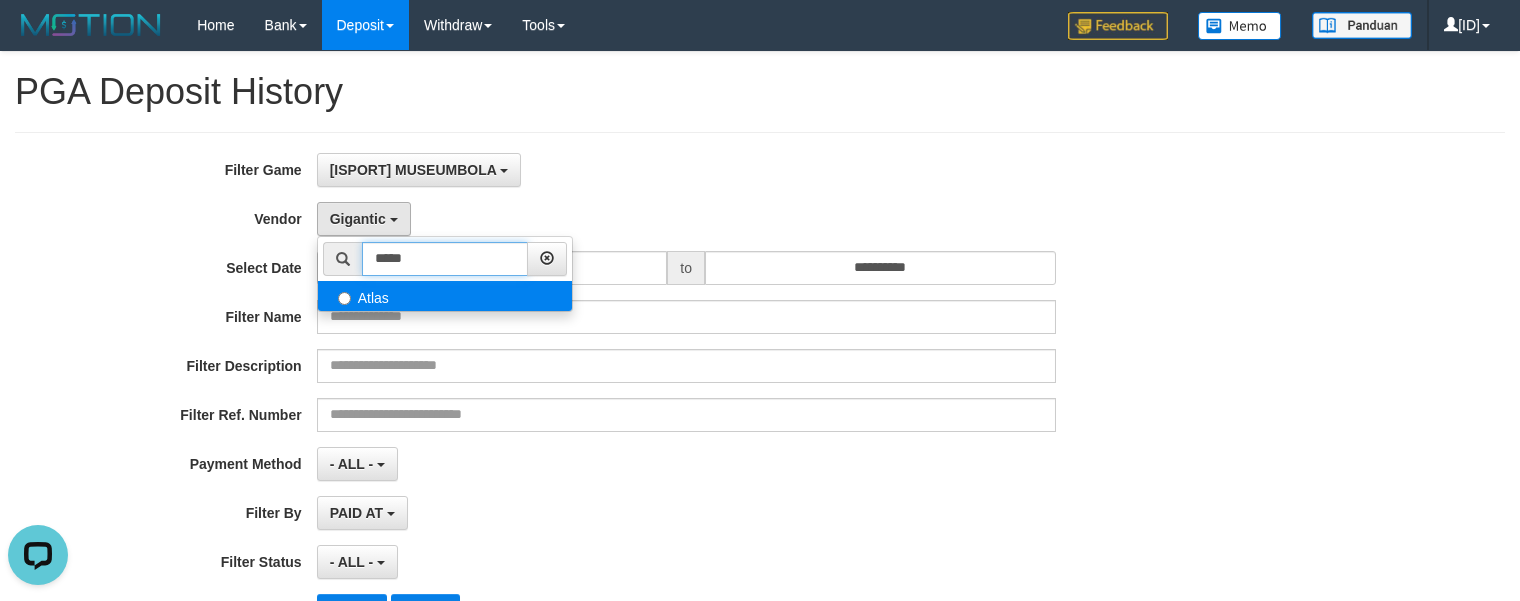 type on "*****" 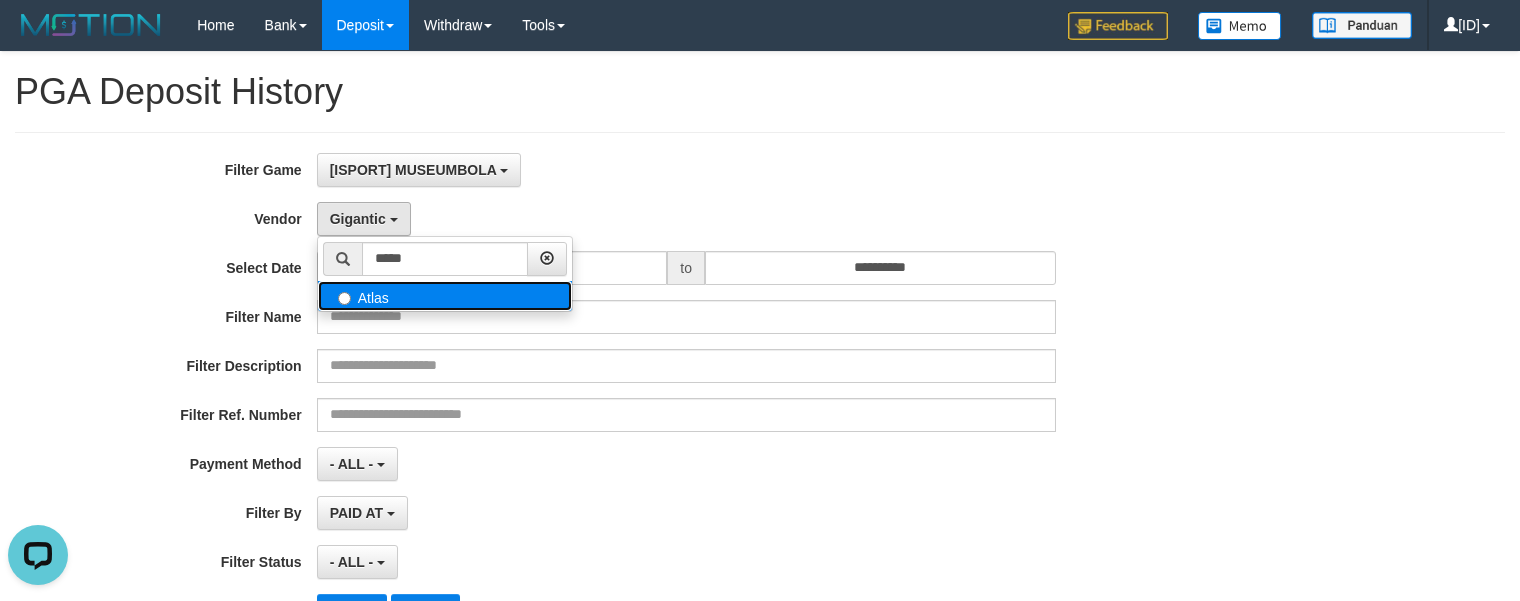 click on "Atlas" at bounding box center (445, 296) 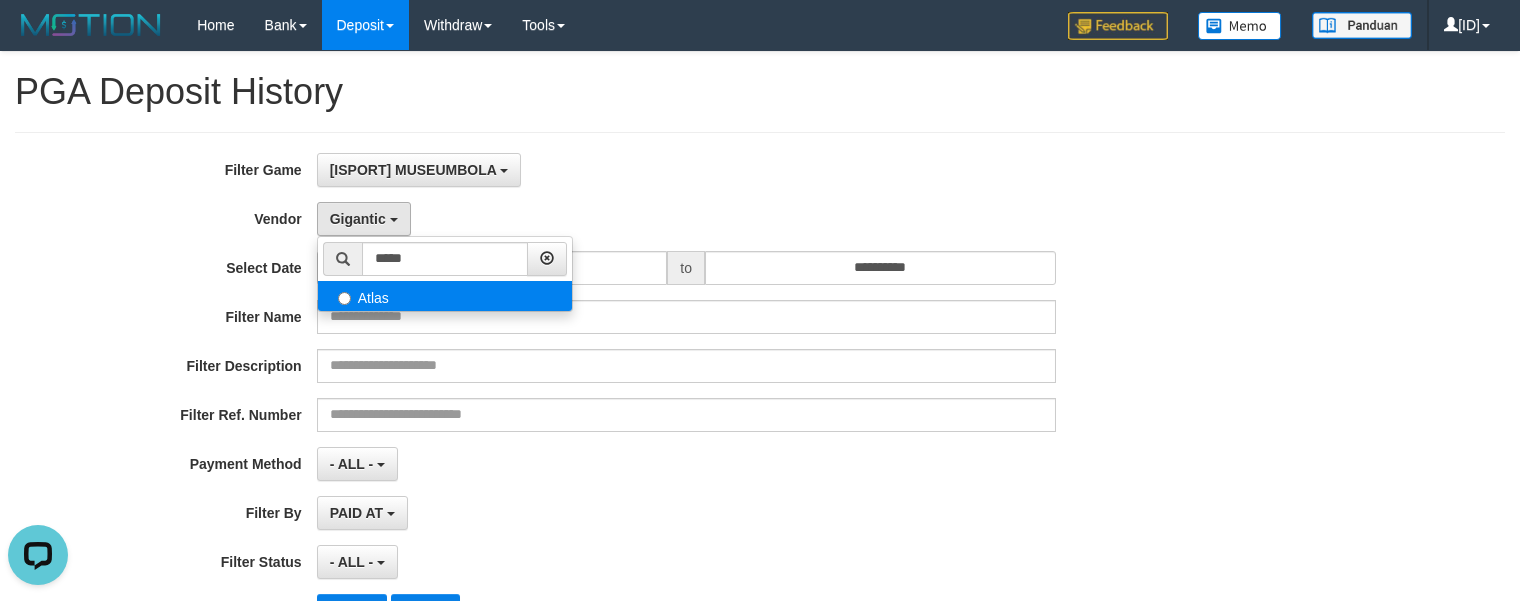 select on "**********" 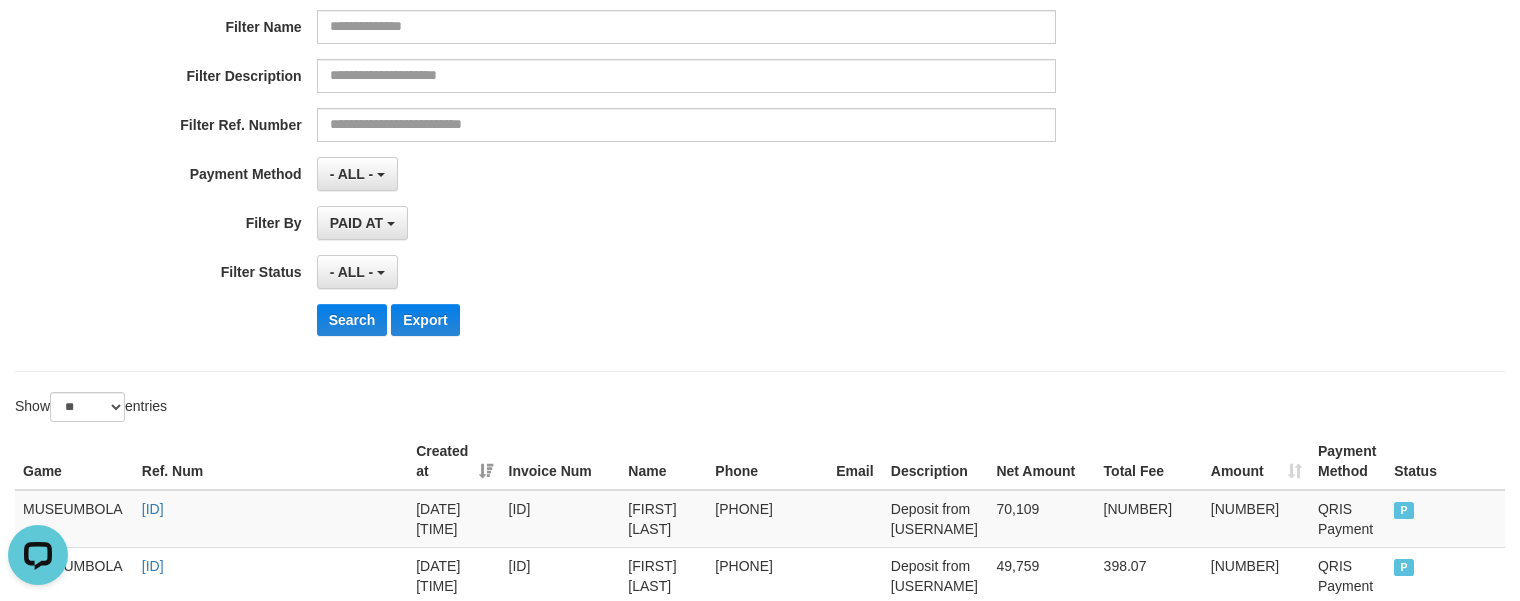 scroll, scrollTop: 300, scrollLeft: 0, axis: vertical 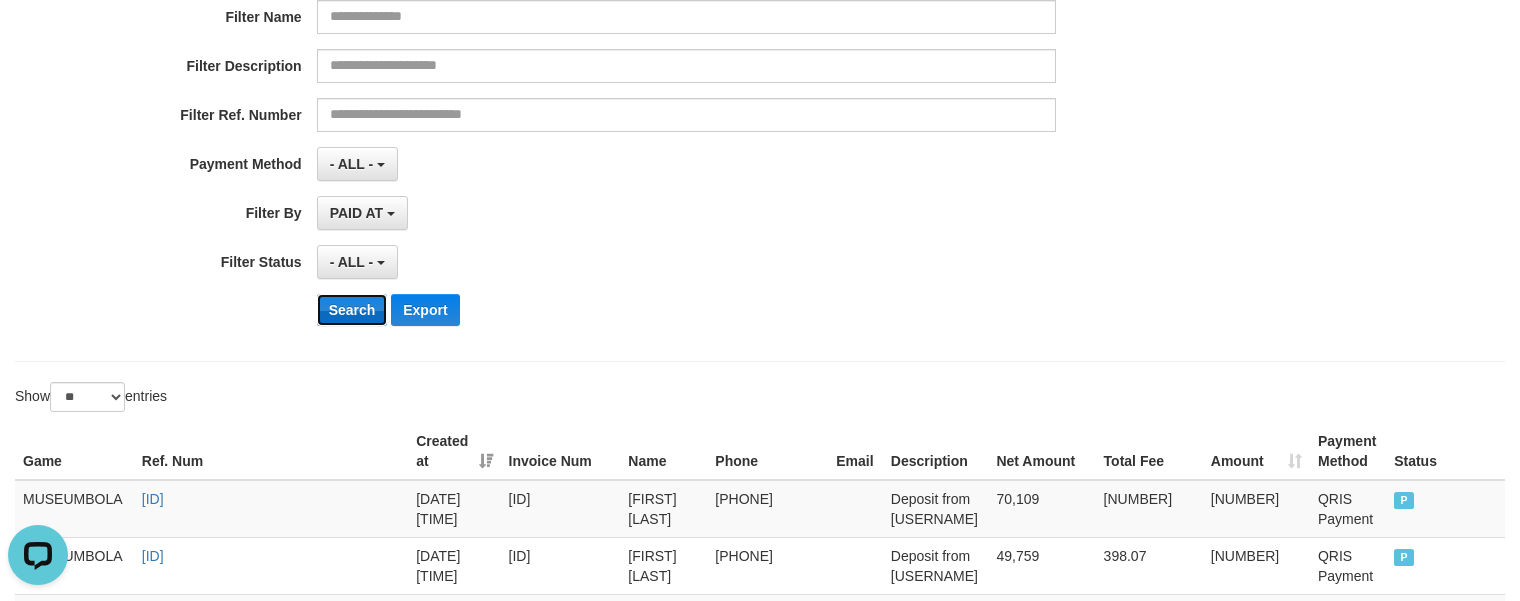 click on "Search" at bounding box center [352, 310] 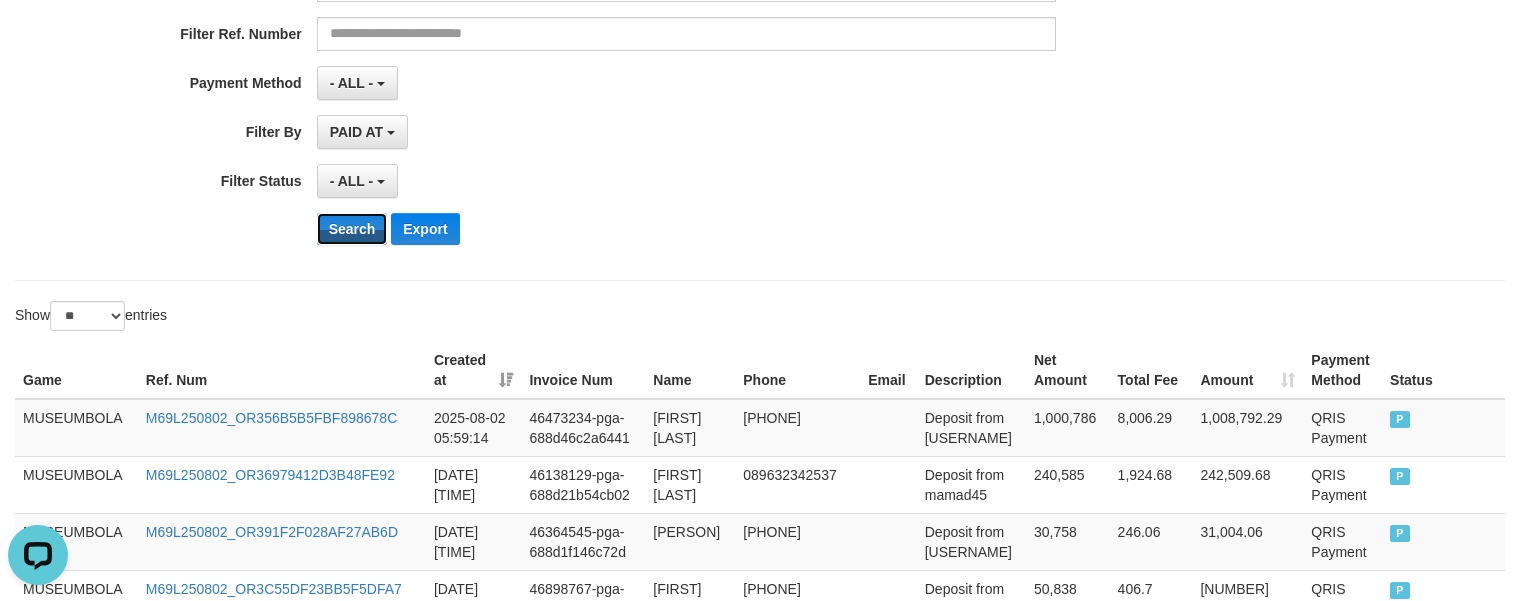 scroll, scrollTop: 400, scrollLeft: 0, axis: vertical 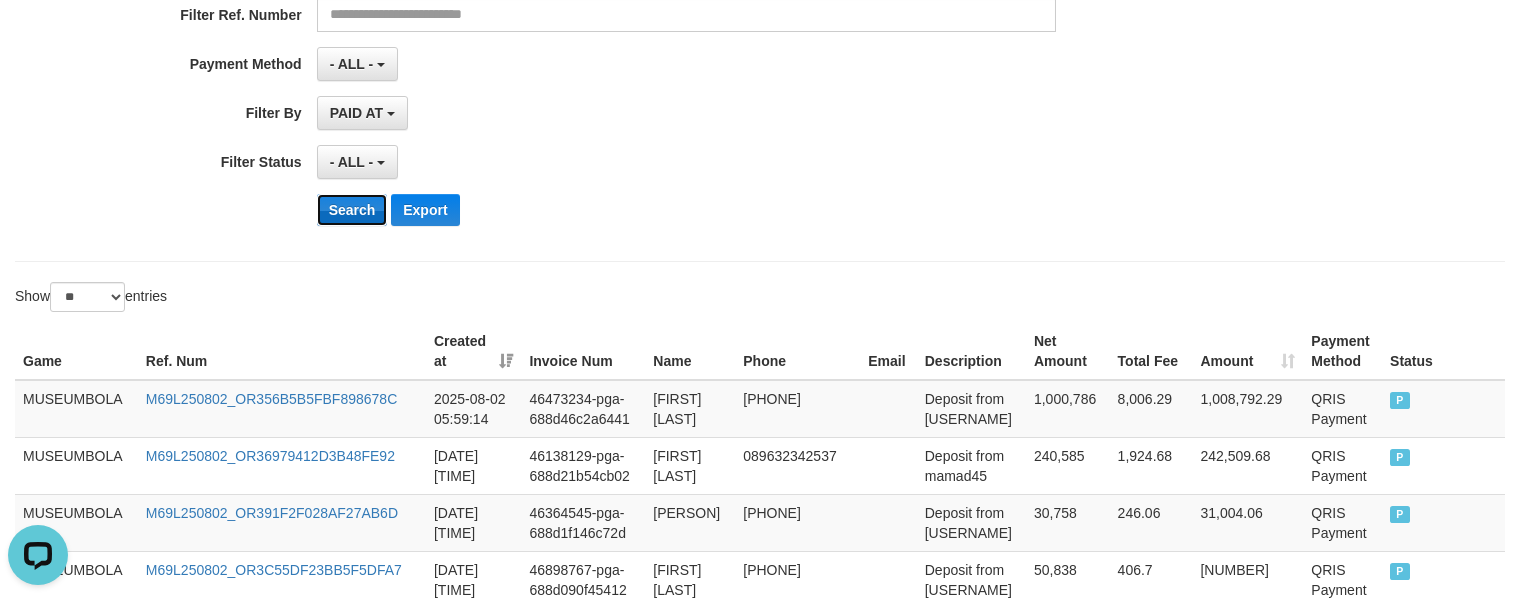 click on "Search" at bounding box center (352, 210) 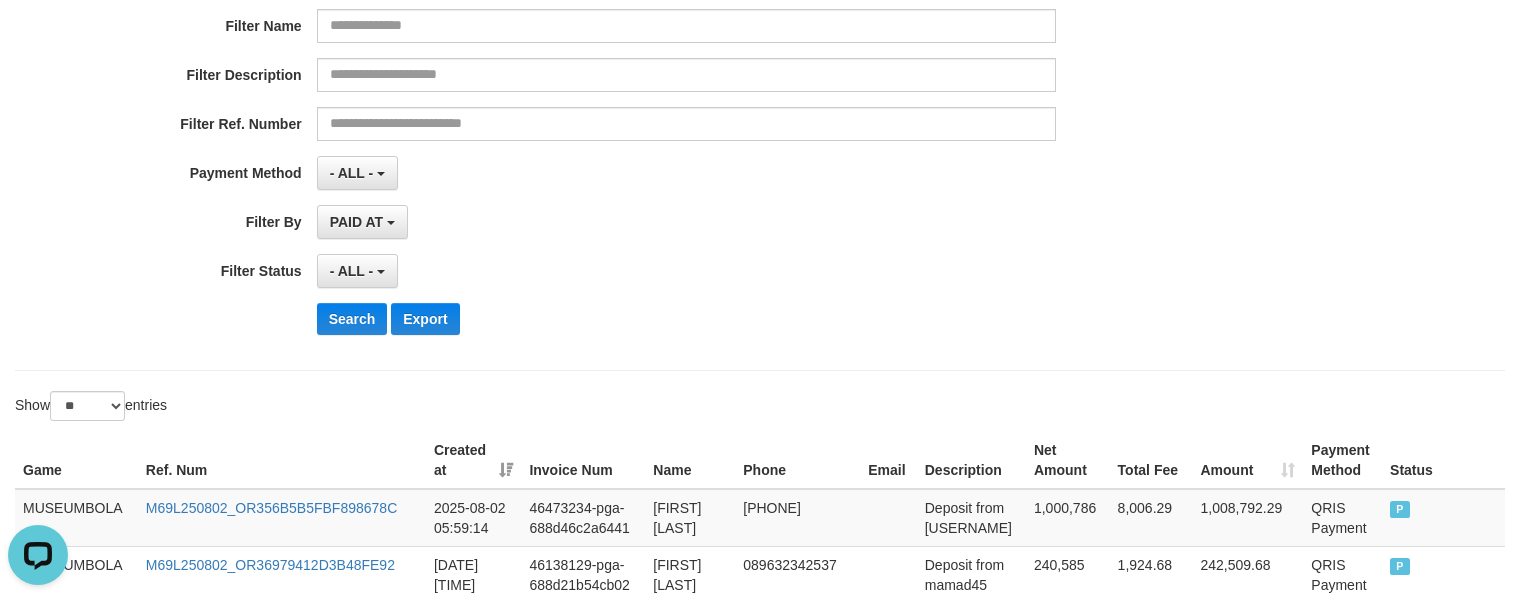 scroll, scrollTop: 300, scrollLeft: 0, axis: vertical 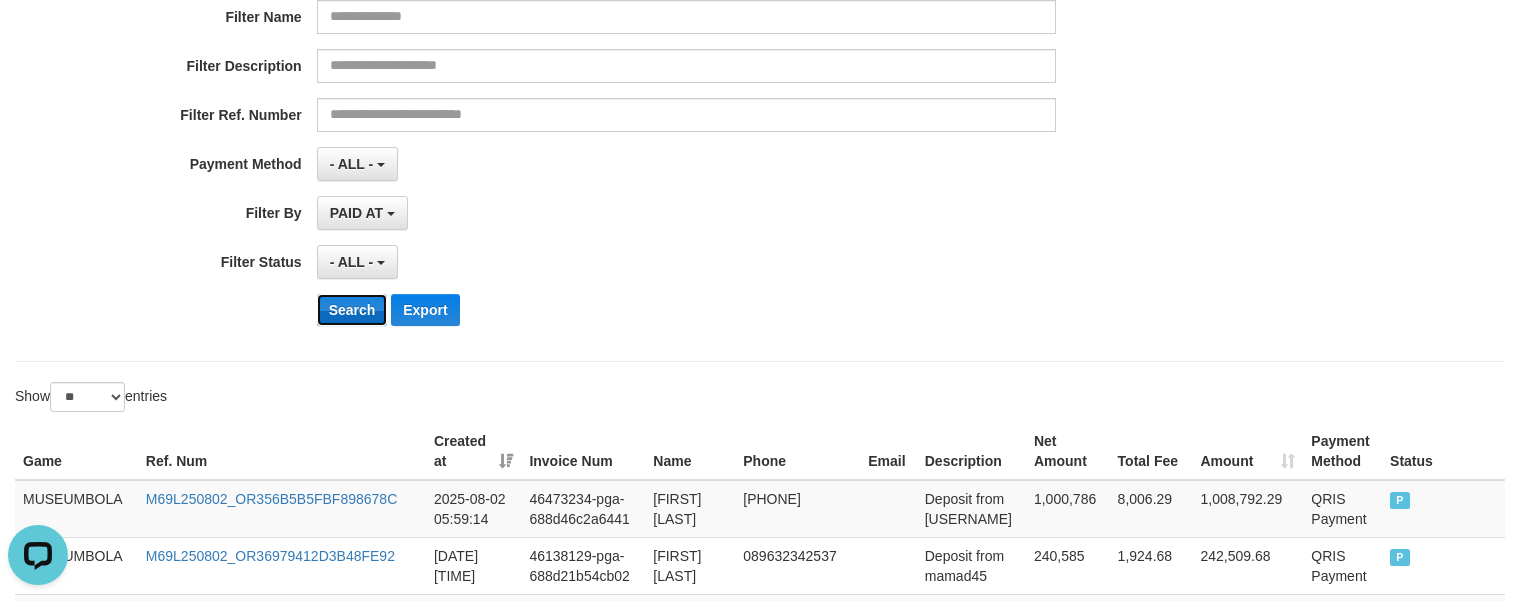 click on "Search" at bounding box center (352, 310) 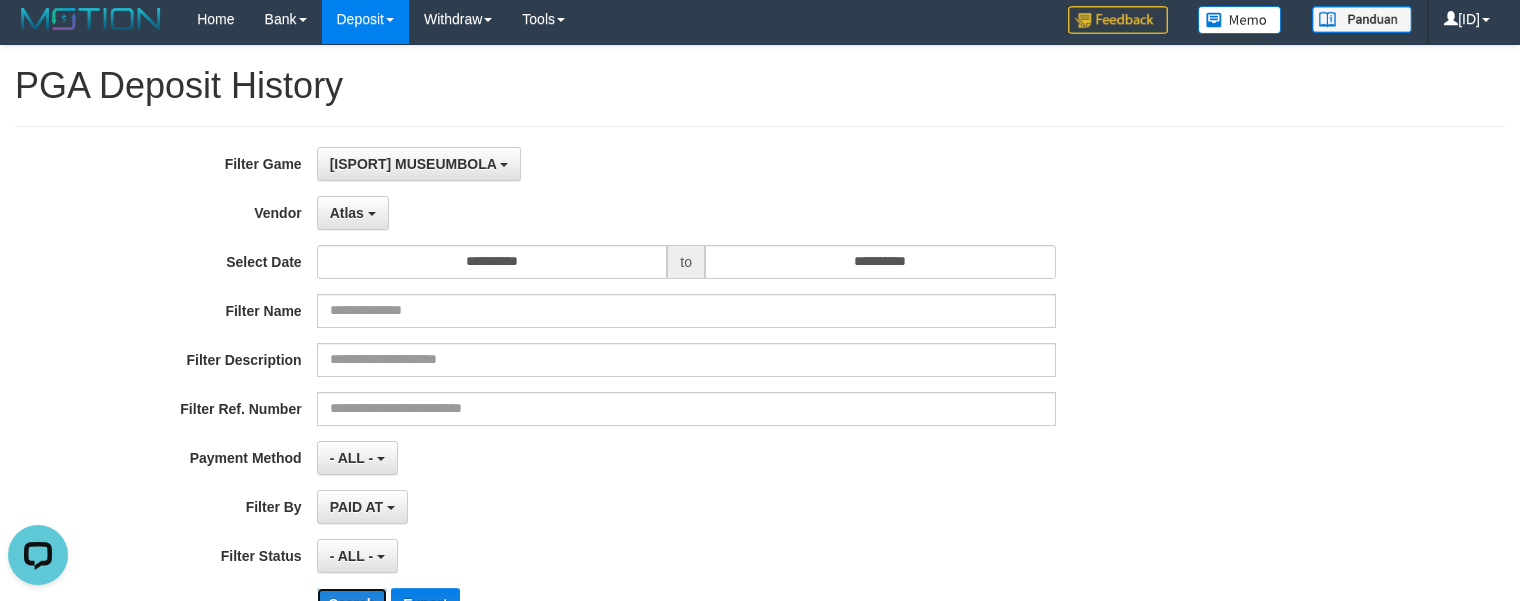 scroll, scrollTop: 0, scrollLeft: 0, axis: both 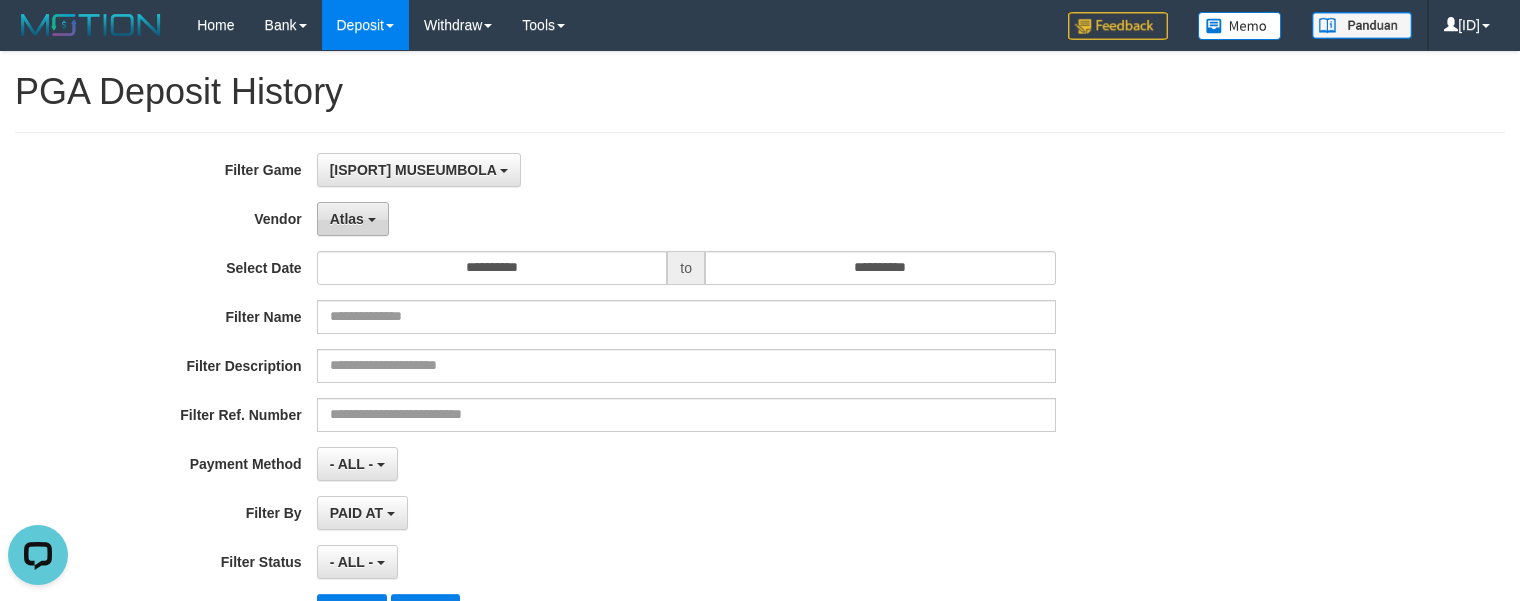 click on "Atlas" at bounding box center [353, 219] 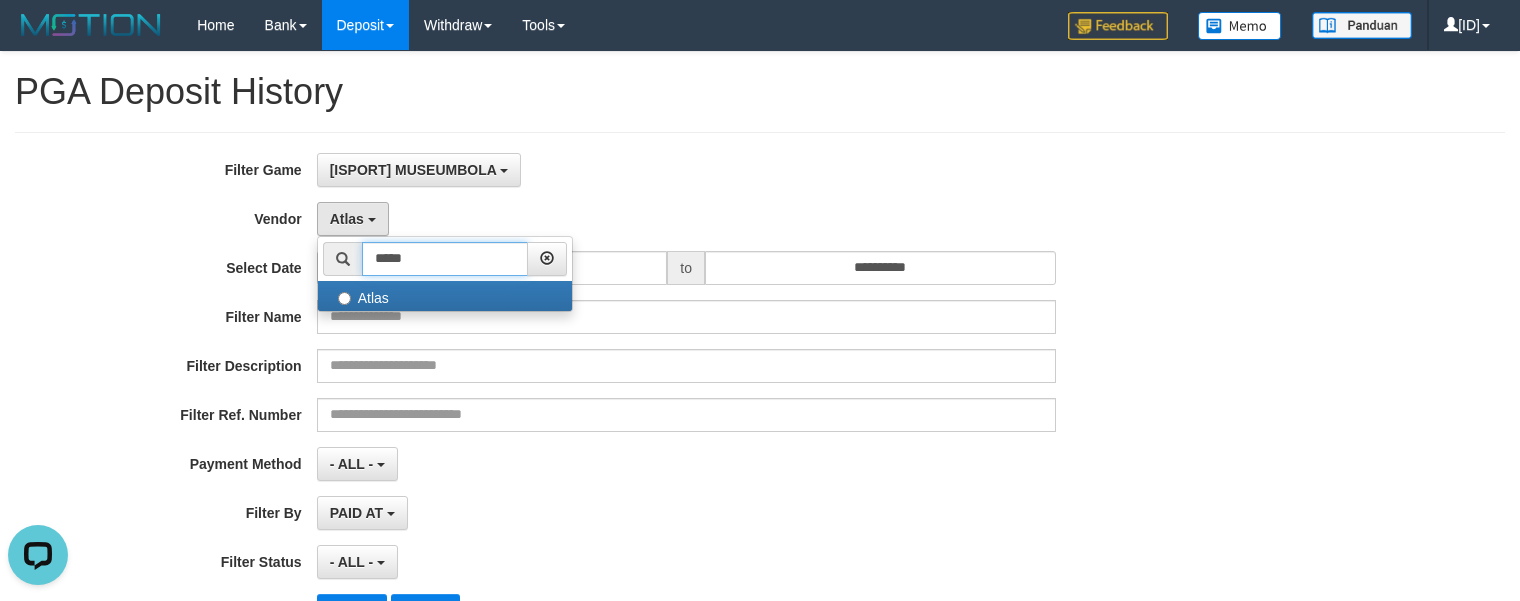 click on "*****" at bounding box center (445, 259) 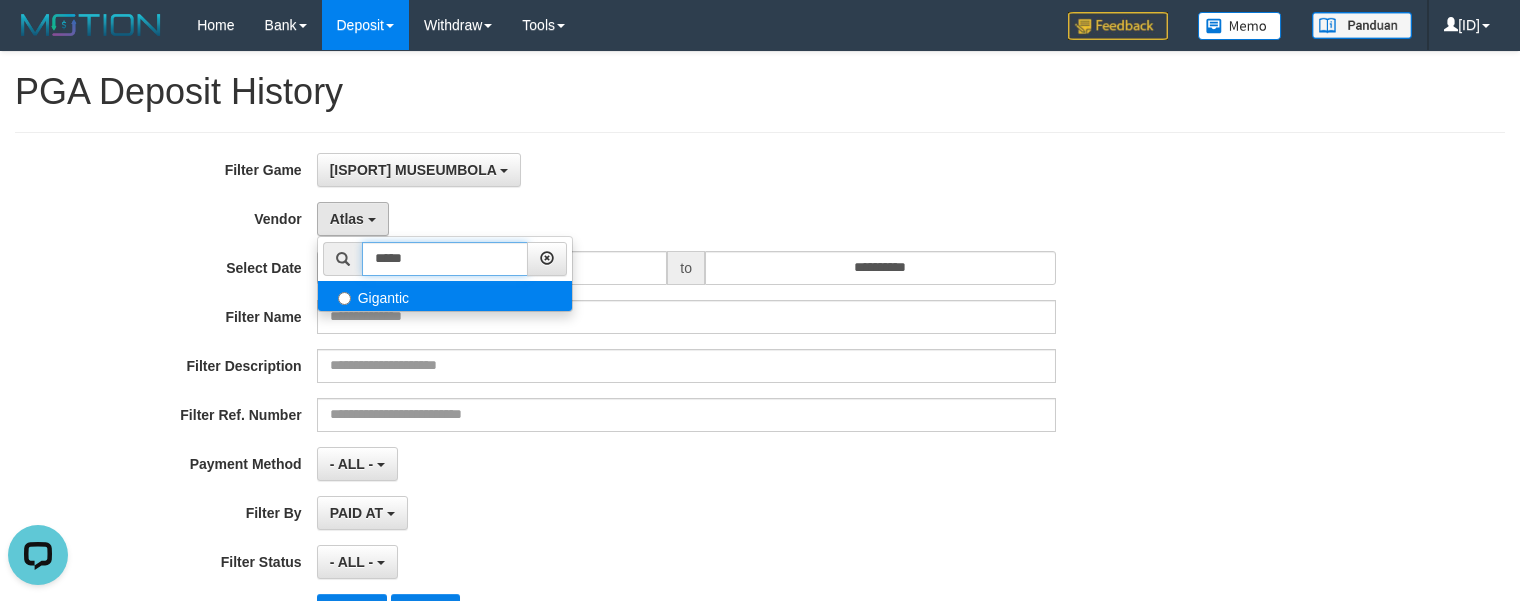 type on "*****" 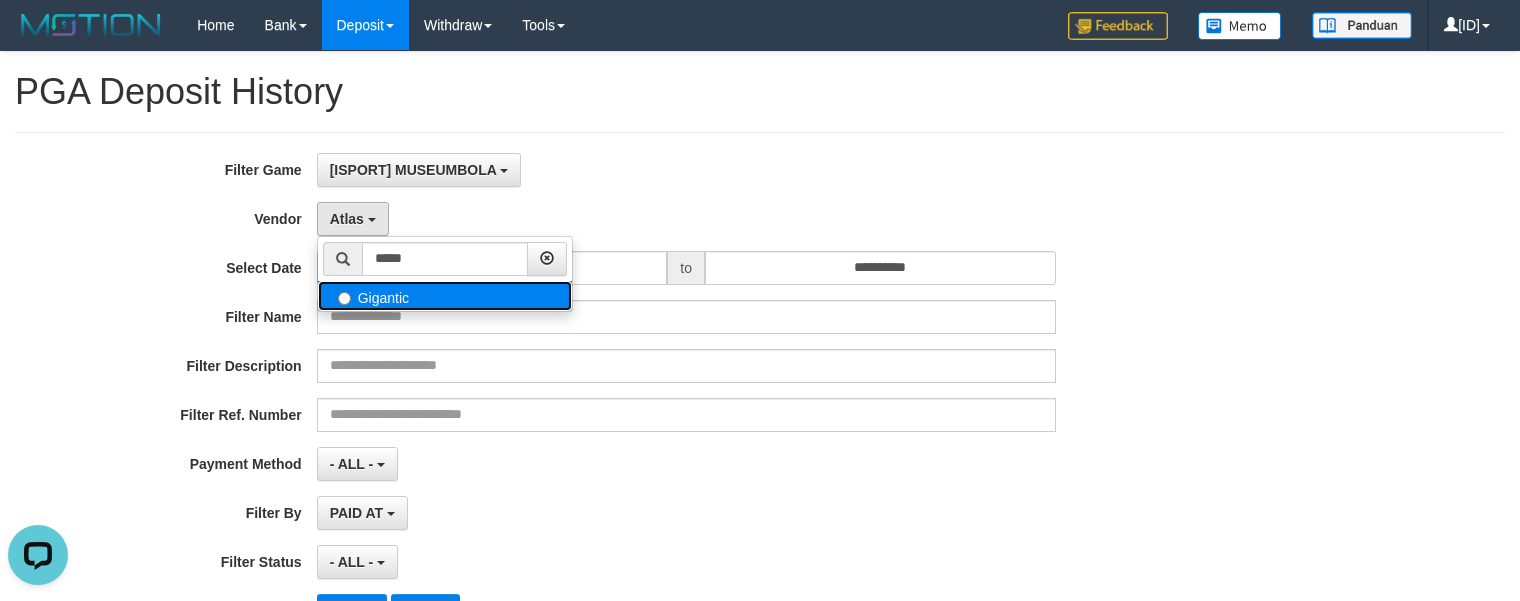 click on "Gigantic" at bounding box center [445, 296] 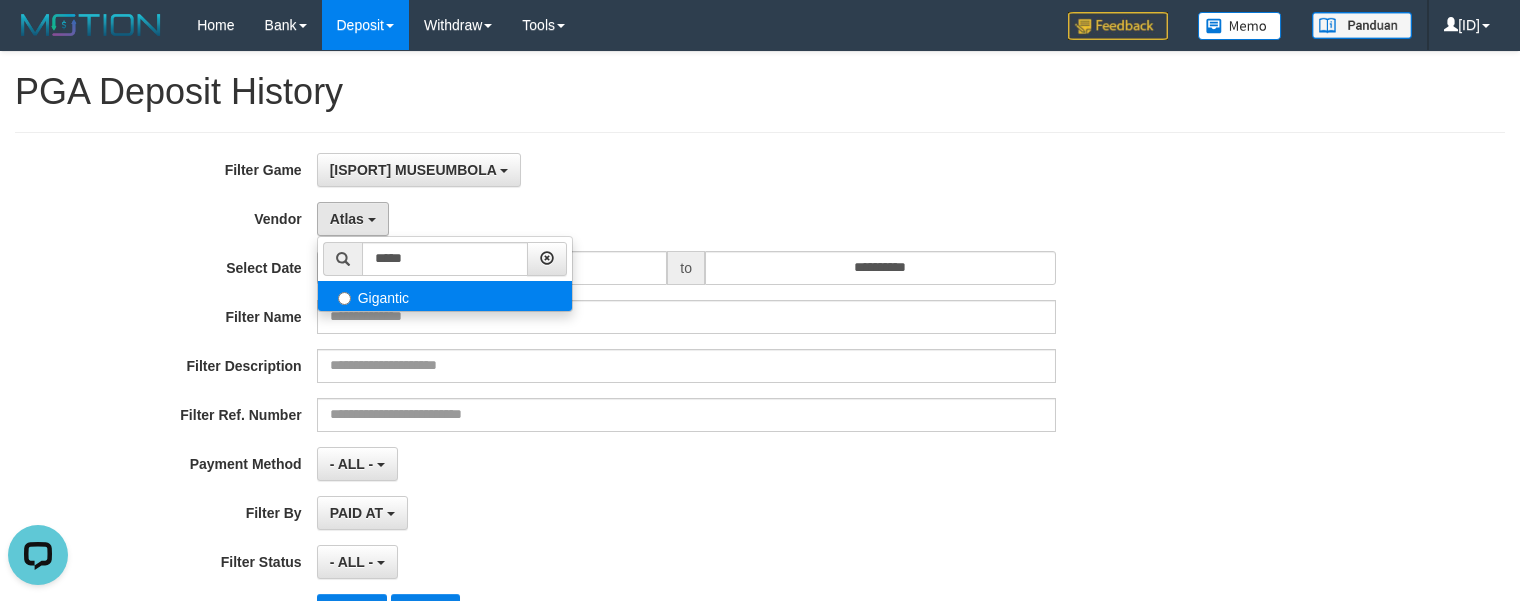 select on "**********" 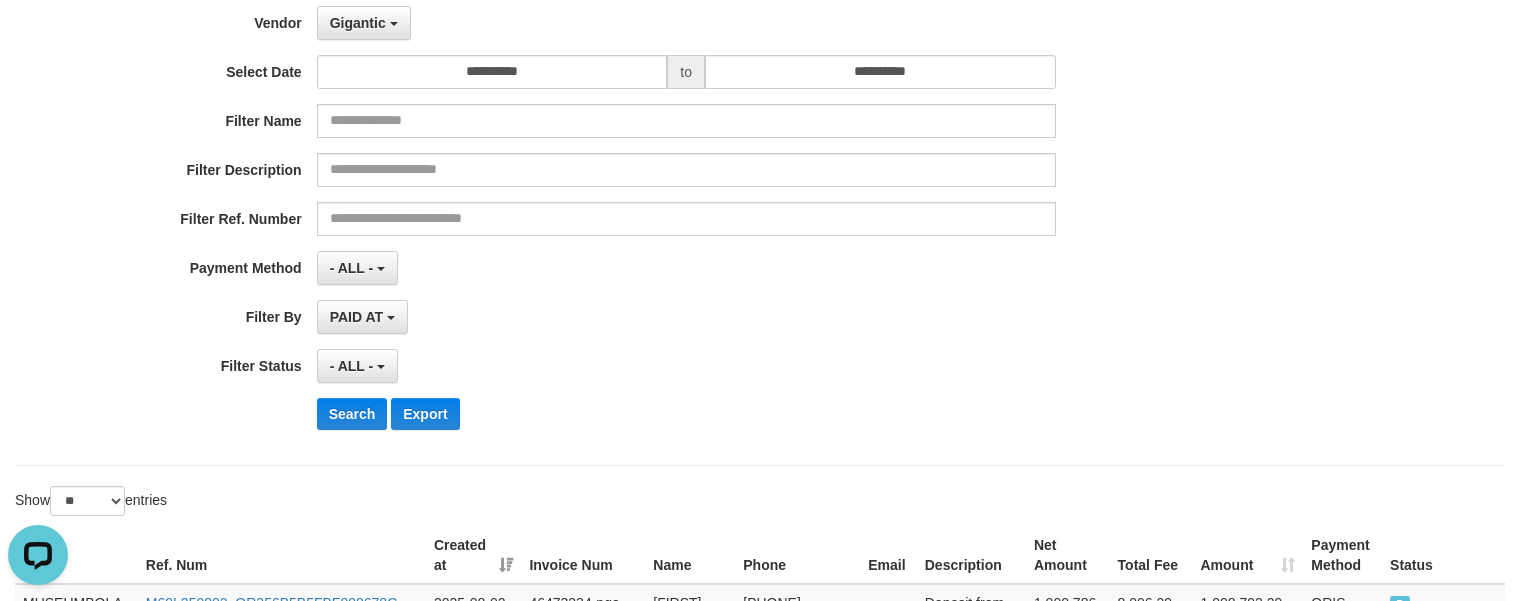 scroll, scrollTop: 200, scrollLeft: 0, axis: vertical 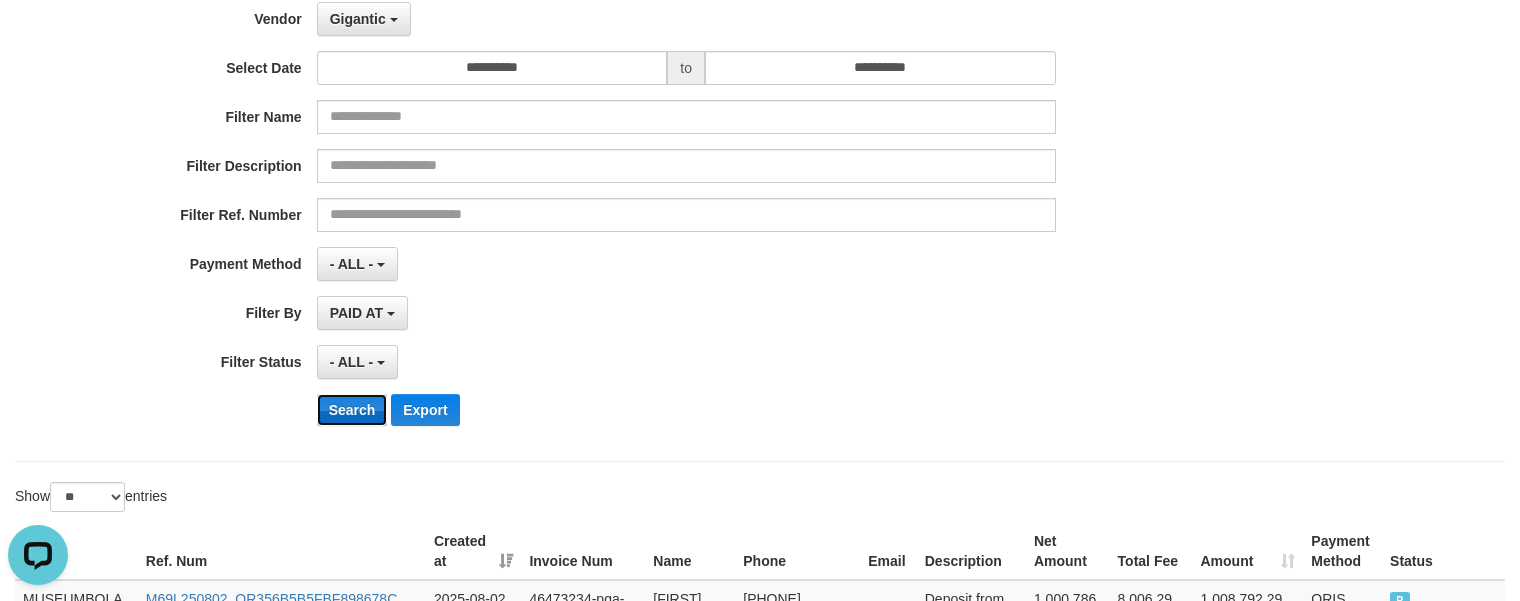 click on "Search" at bounding box center (352, 410) 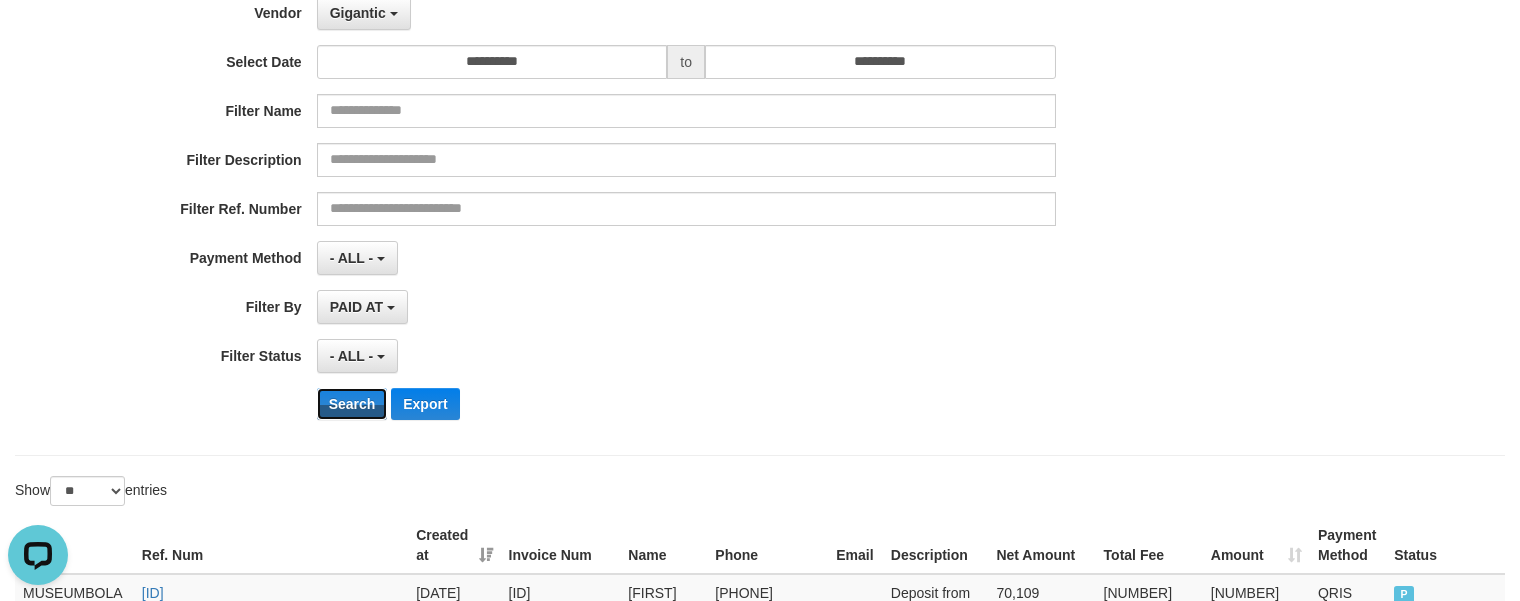 scroll, scrollTop: 600, scrollLeft: 0, axis: vertical 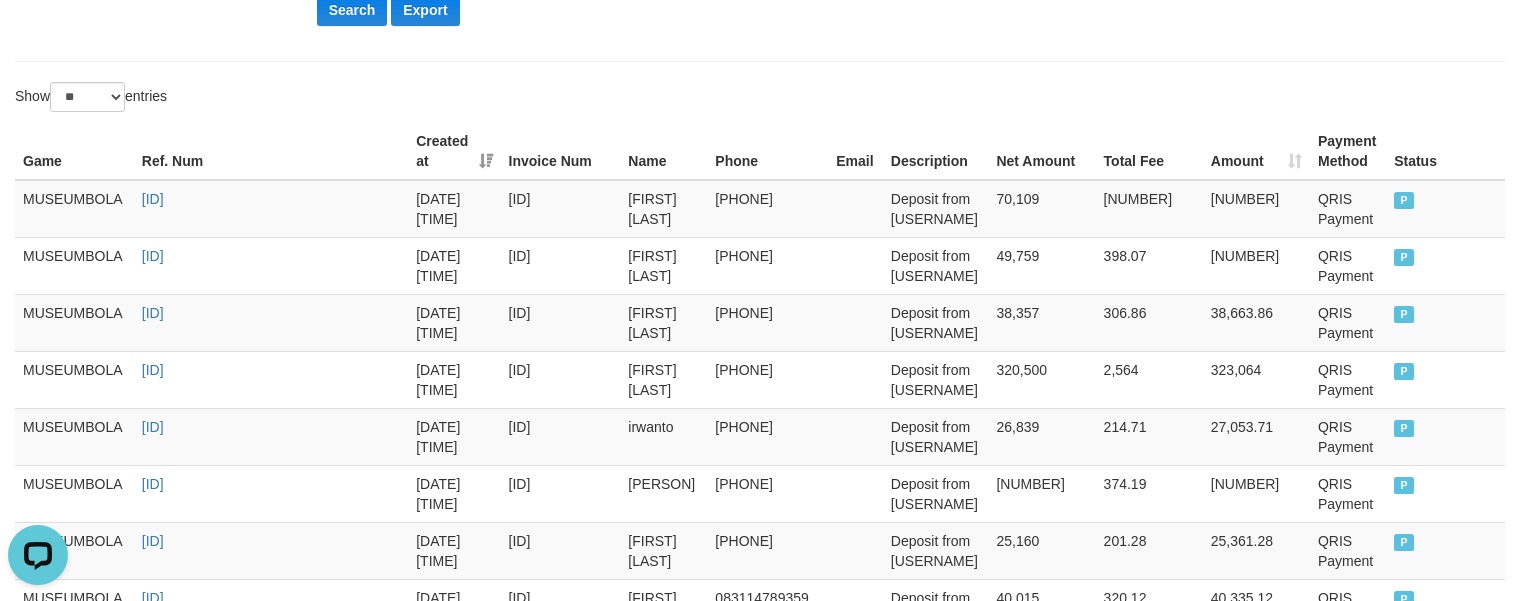 click on "Show  ** ** ** ***  entries" at bounding box center (760, 99) 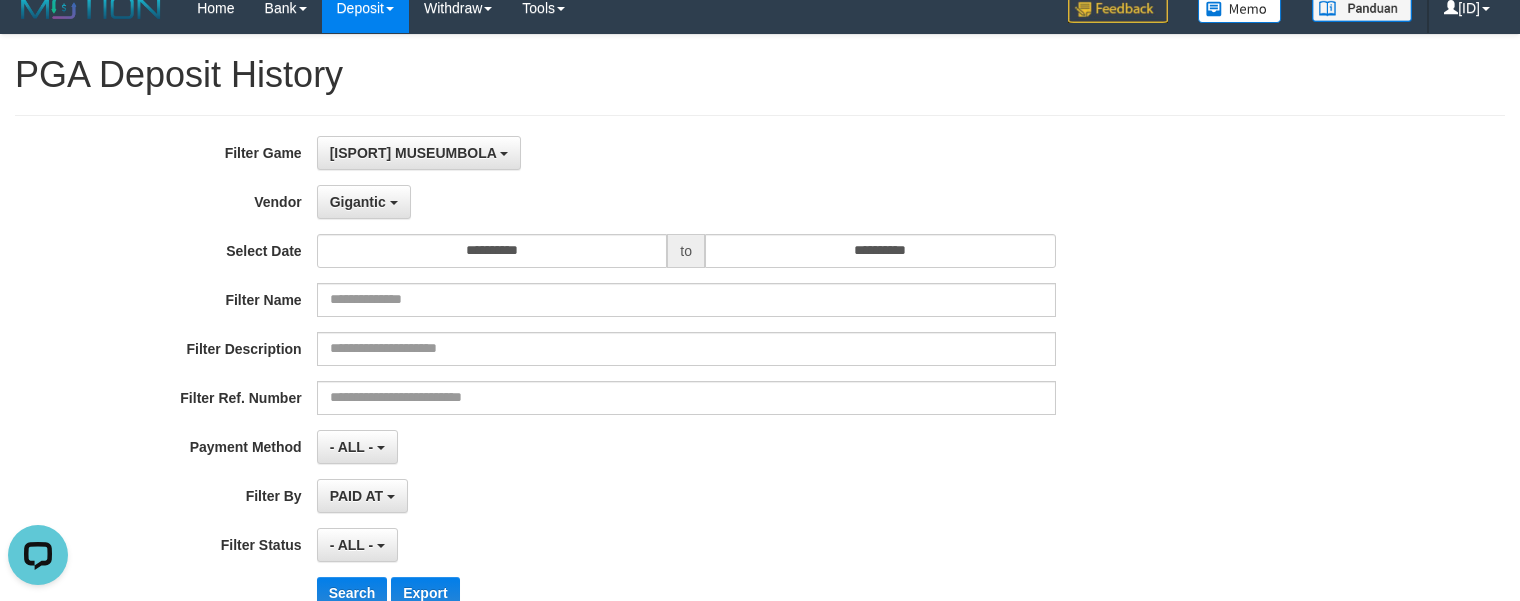scroll, scrollTop: 0, scrollLeft: 0, axis: both 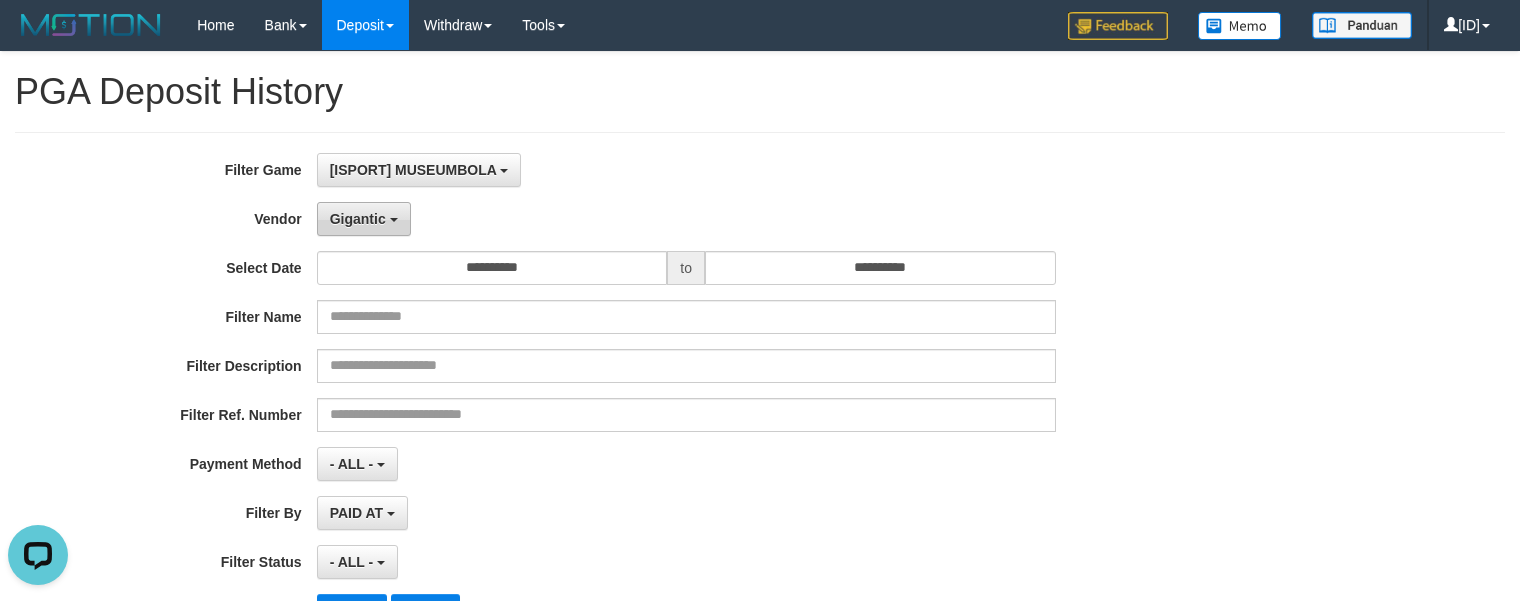 click on "Gigantic" at bounding box center [364, 219] 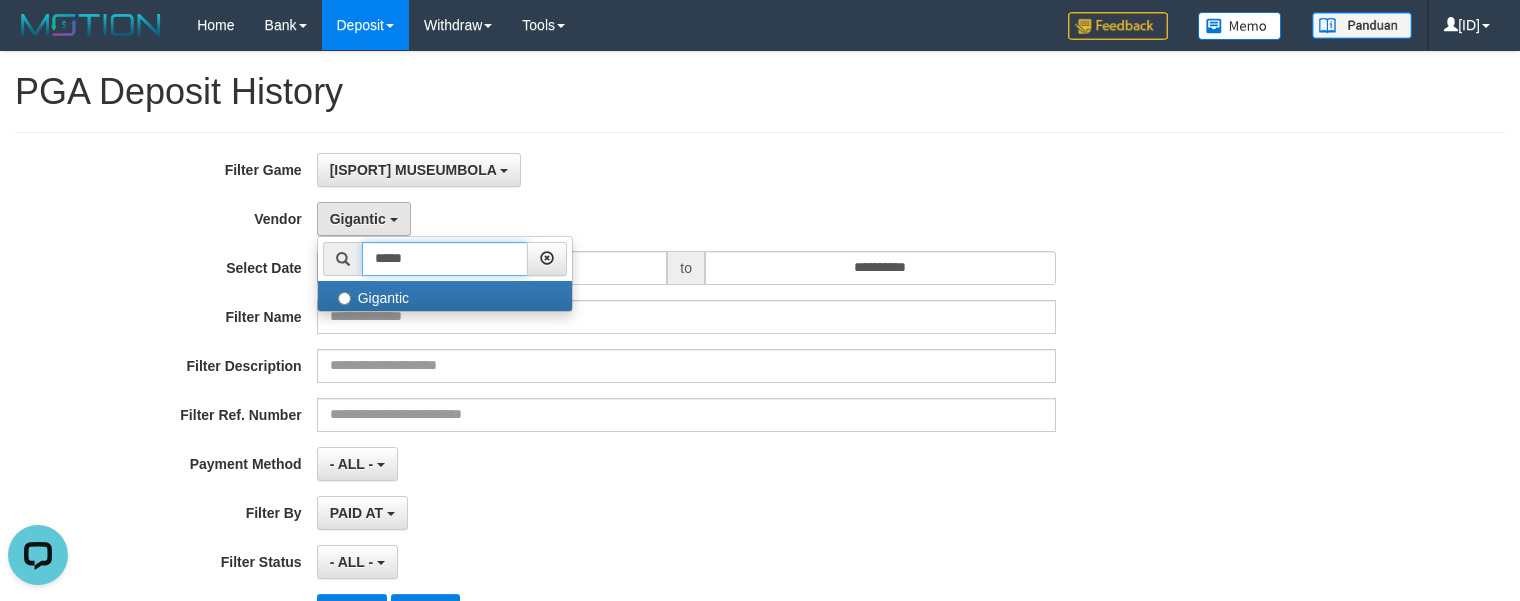 click on "*****" at bounding box center [445, 259] 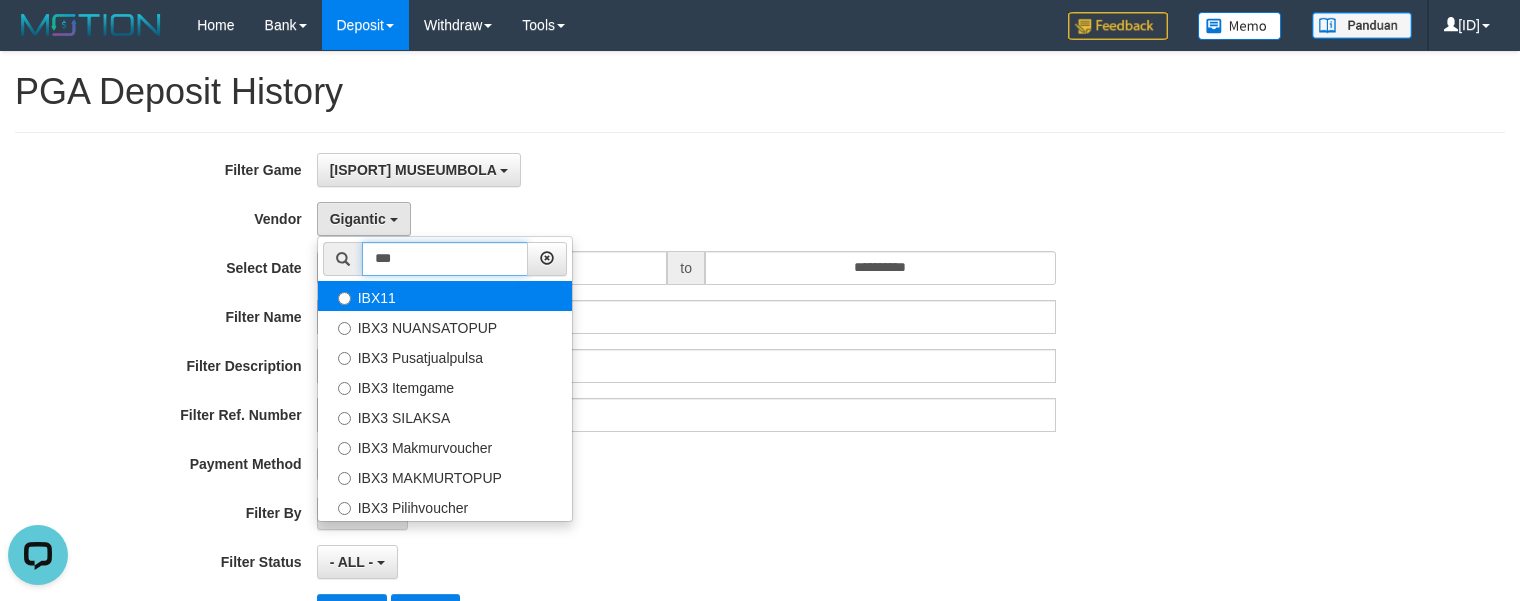 type on "***" 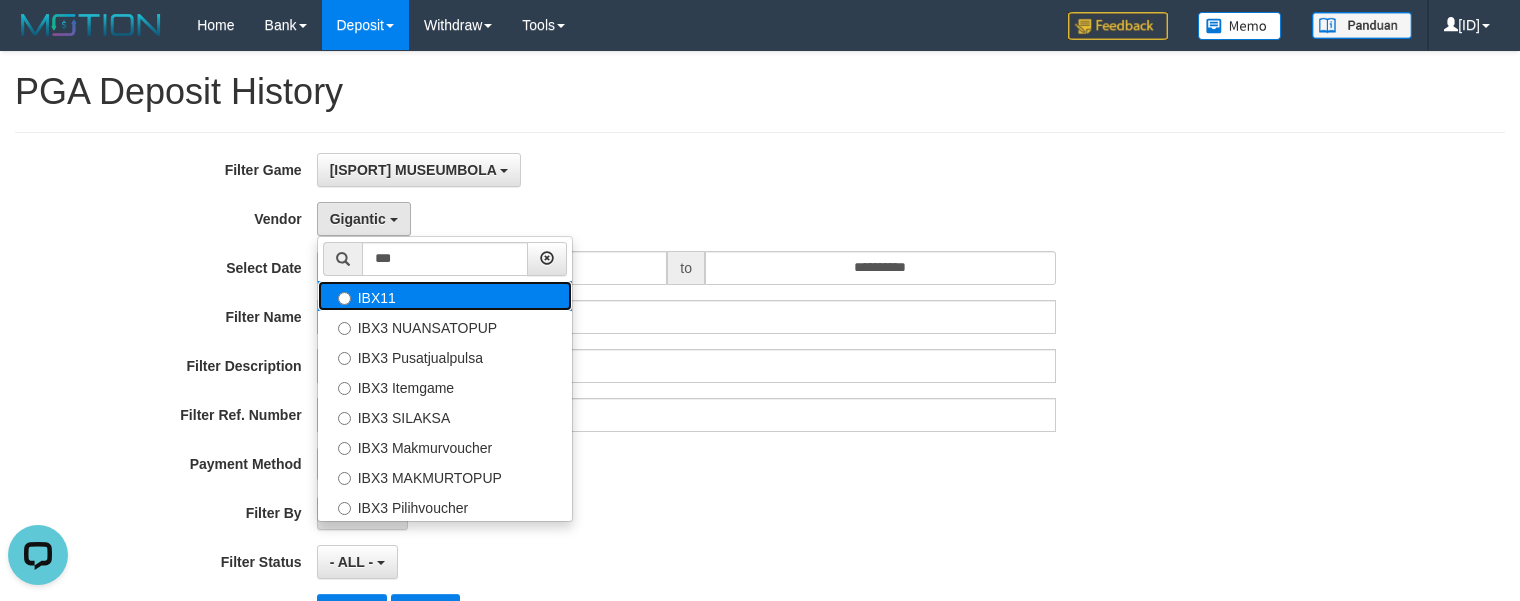 click on "IBX11" at bounding box center [445, 296] 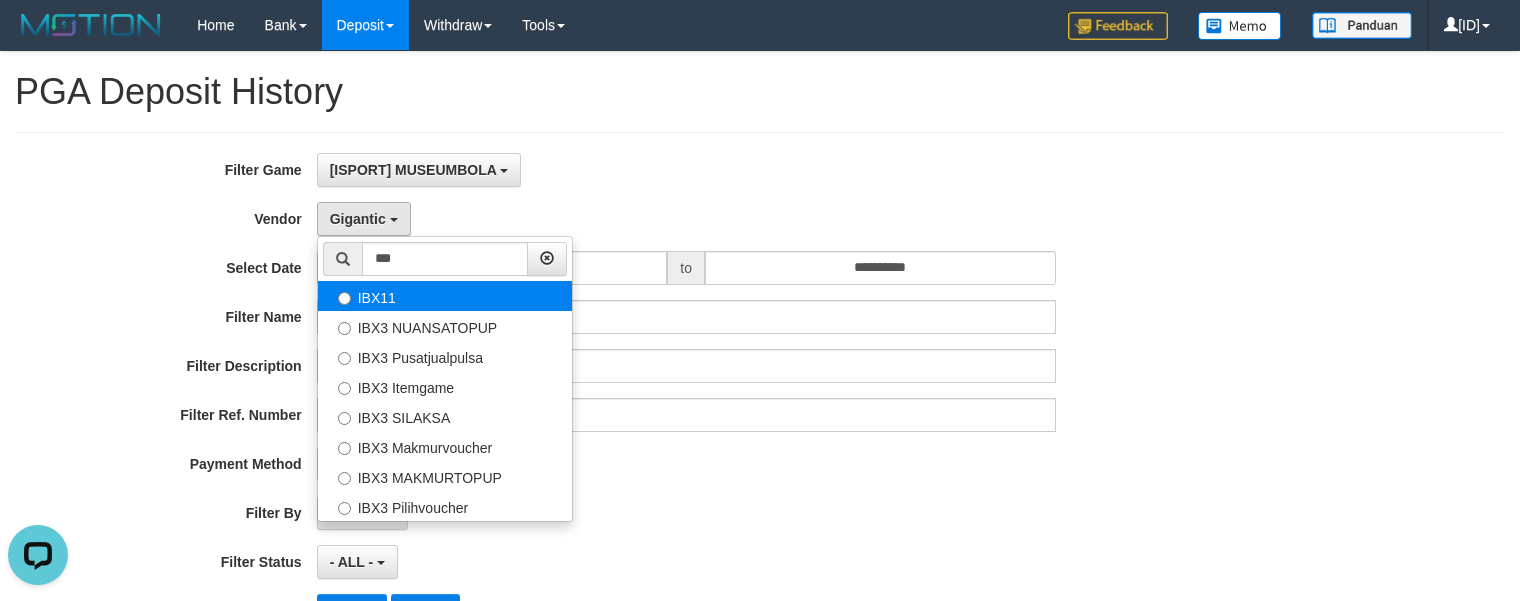 select on "**********" 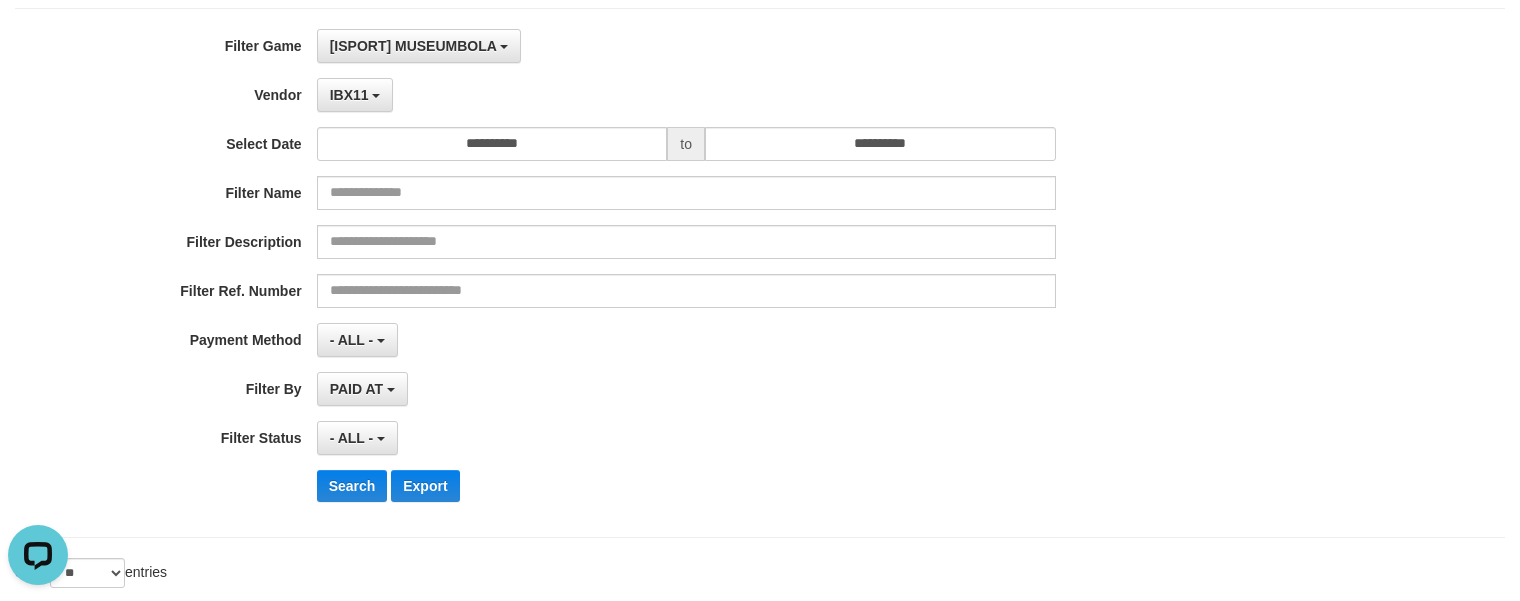 scroll, scrollTop: 400, scrollLeft: 0, axis: vertical 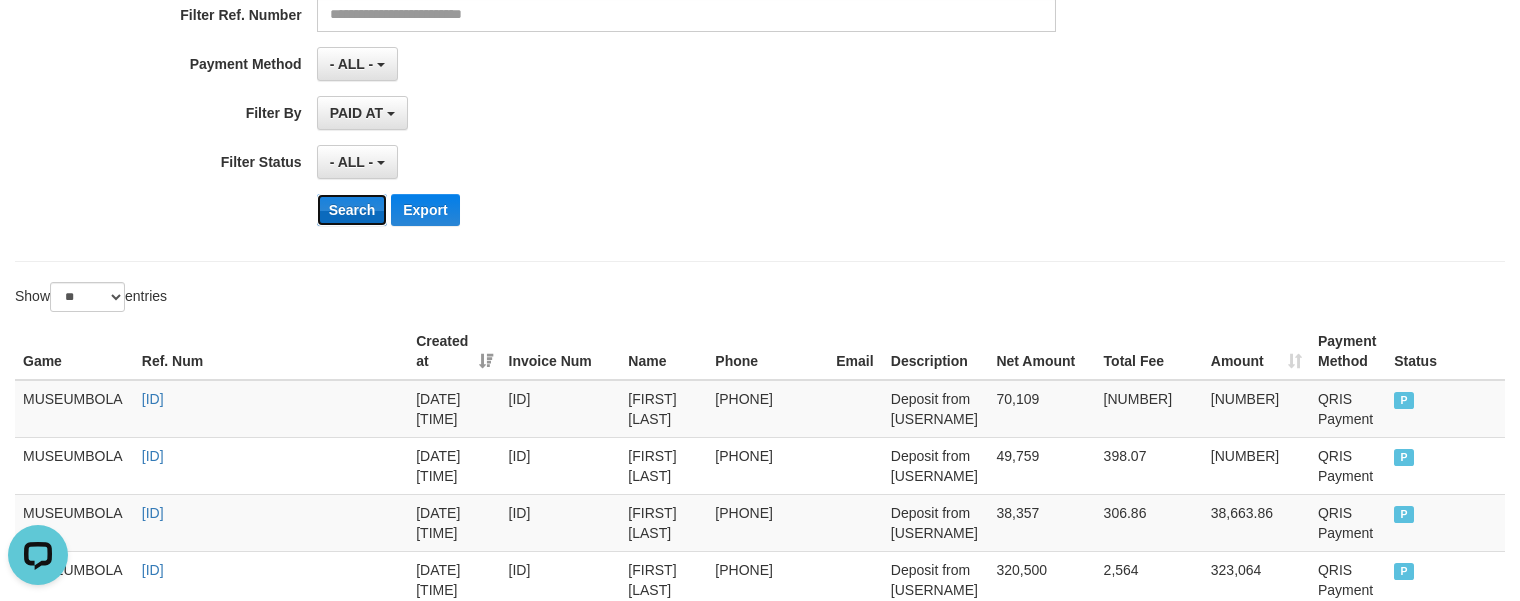 click on "Search" at bounding box center [352, 210] 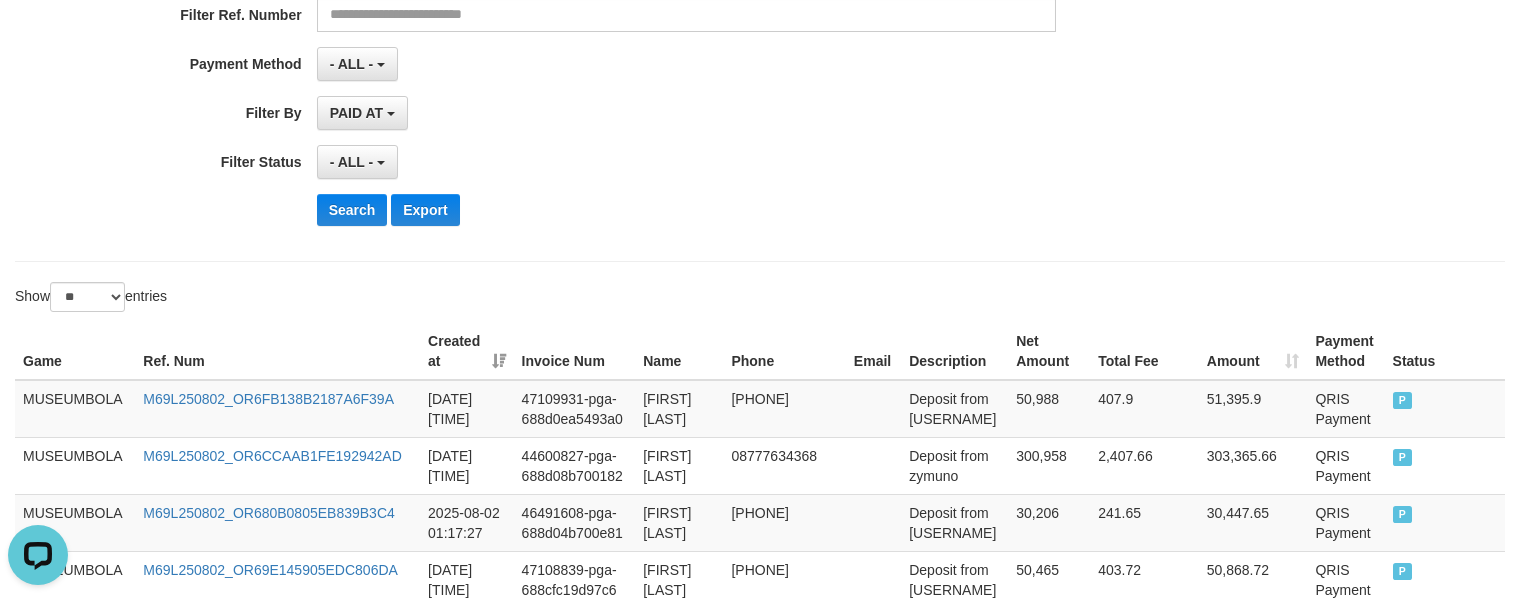 click on "**********" at bounding box center [633, -3] 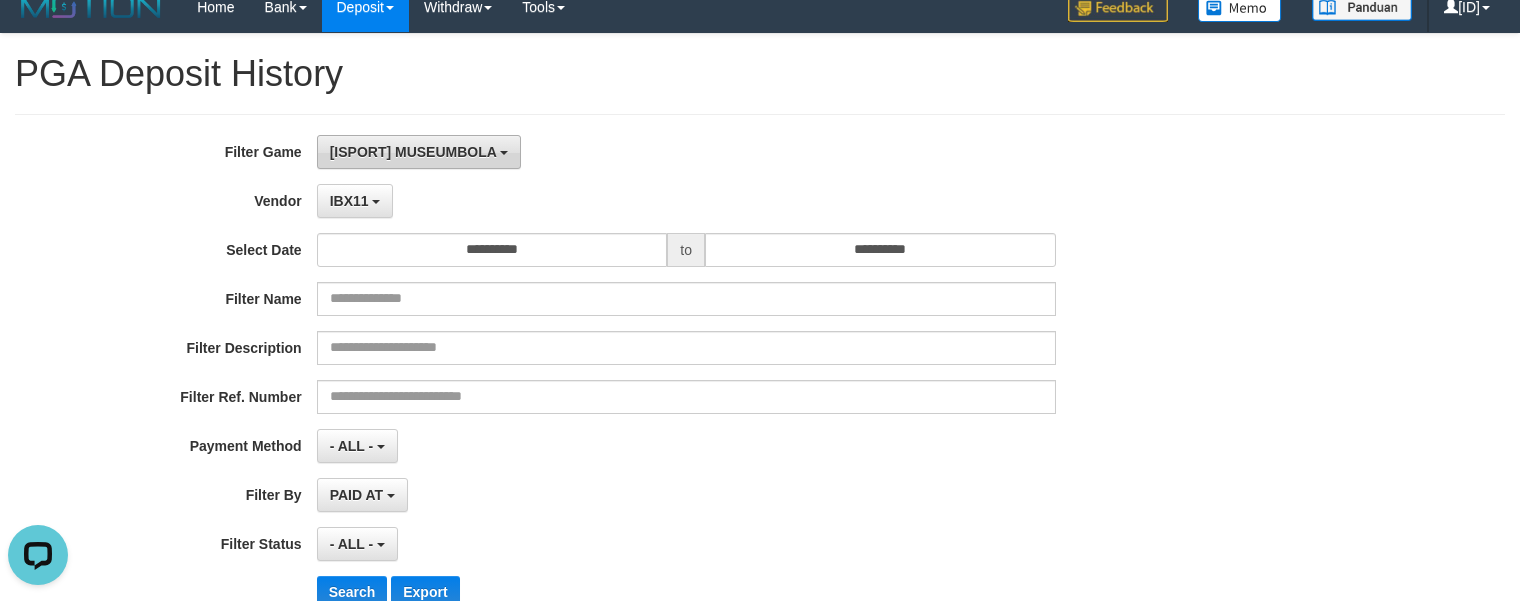 scroll, scrollTop: 0, scrollLeft: 0, axis: both 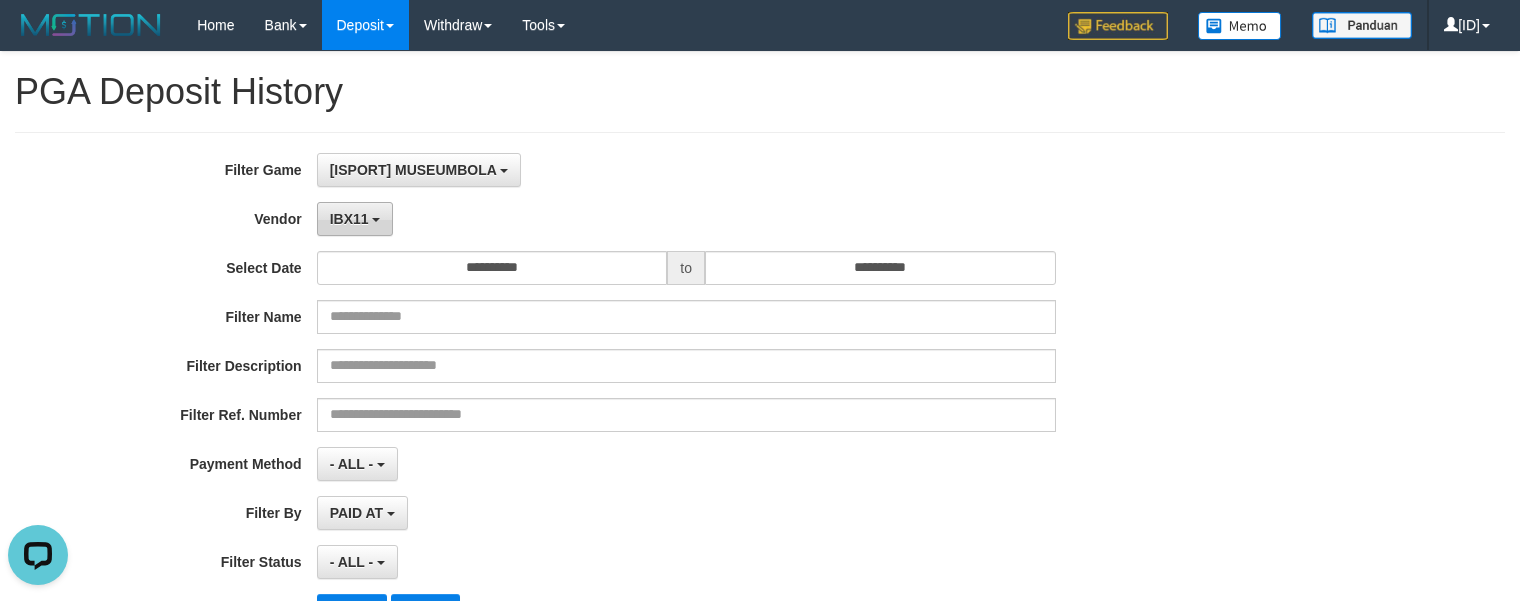 click on "IBX11" at bounding box center (349, 219) 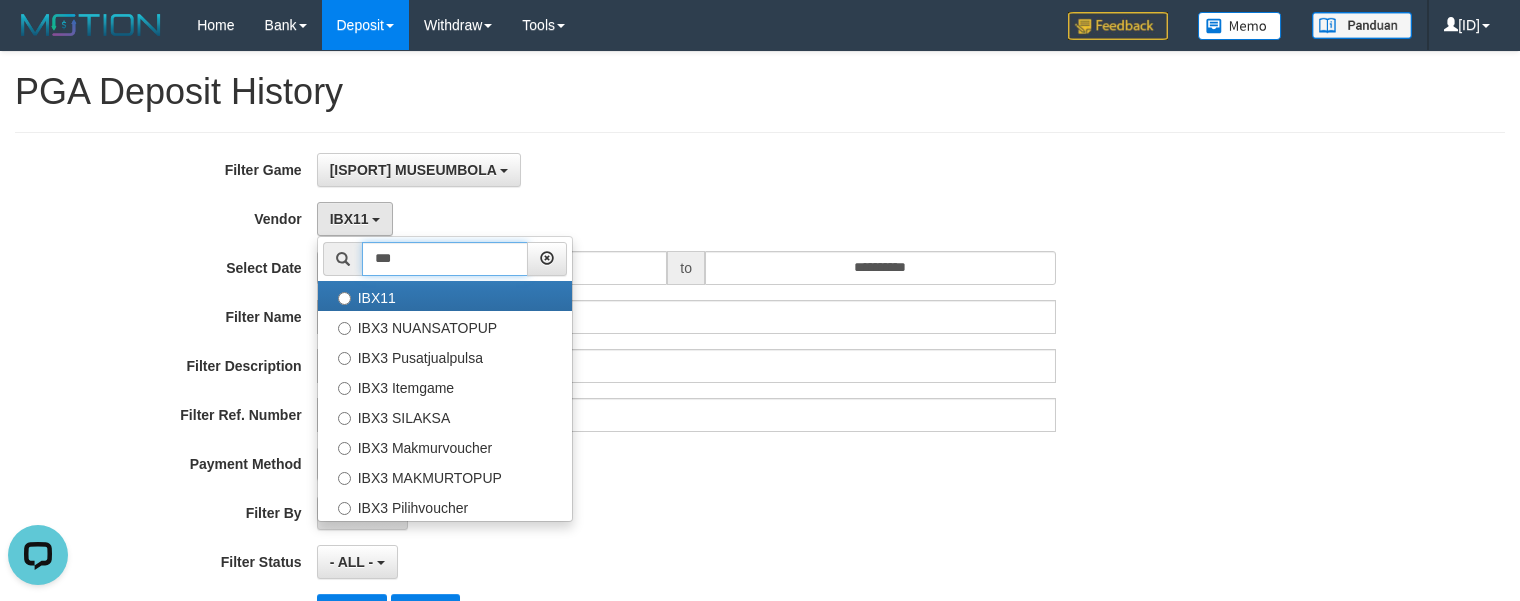 click on "***" at bounding box center [445, 259] 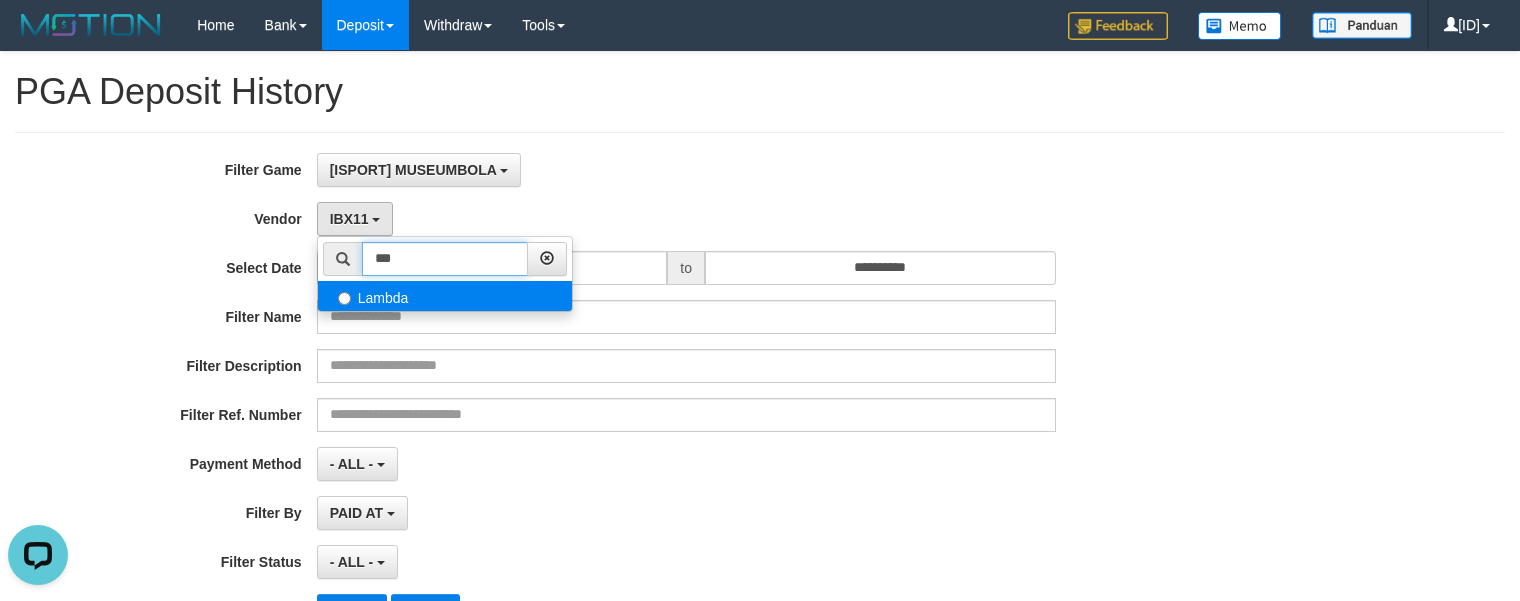 type on "***" 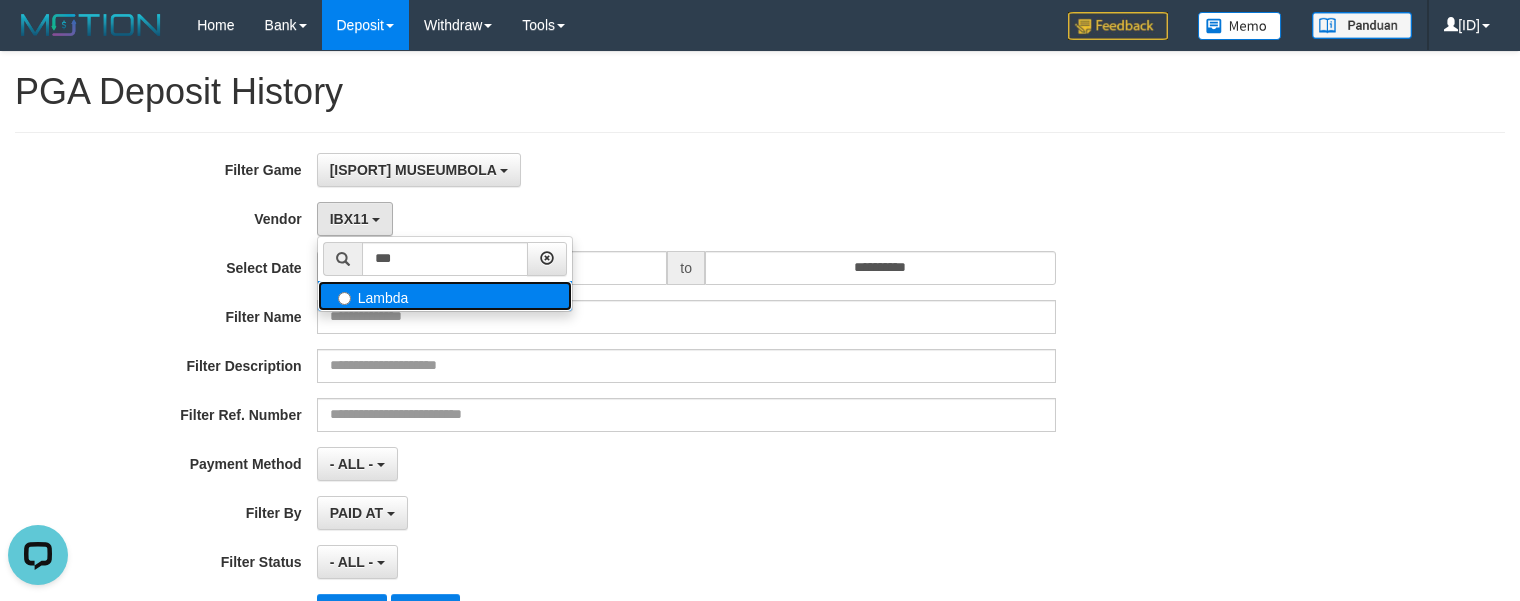 click on "Lambda" at bounding box center [445, 296] 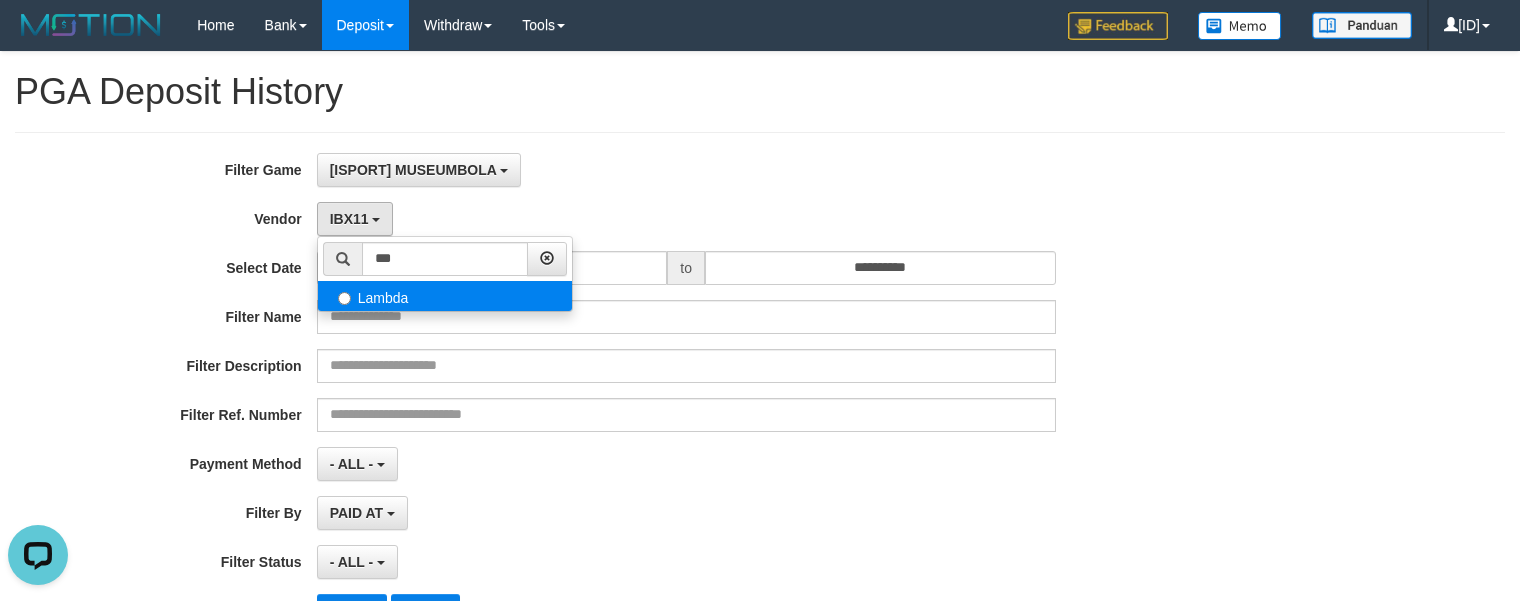 select on "**********" 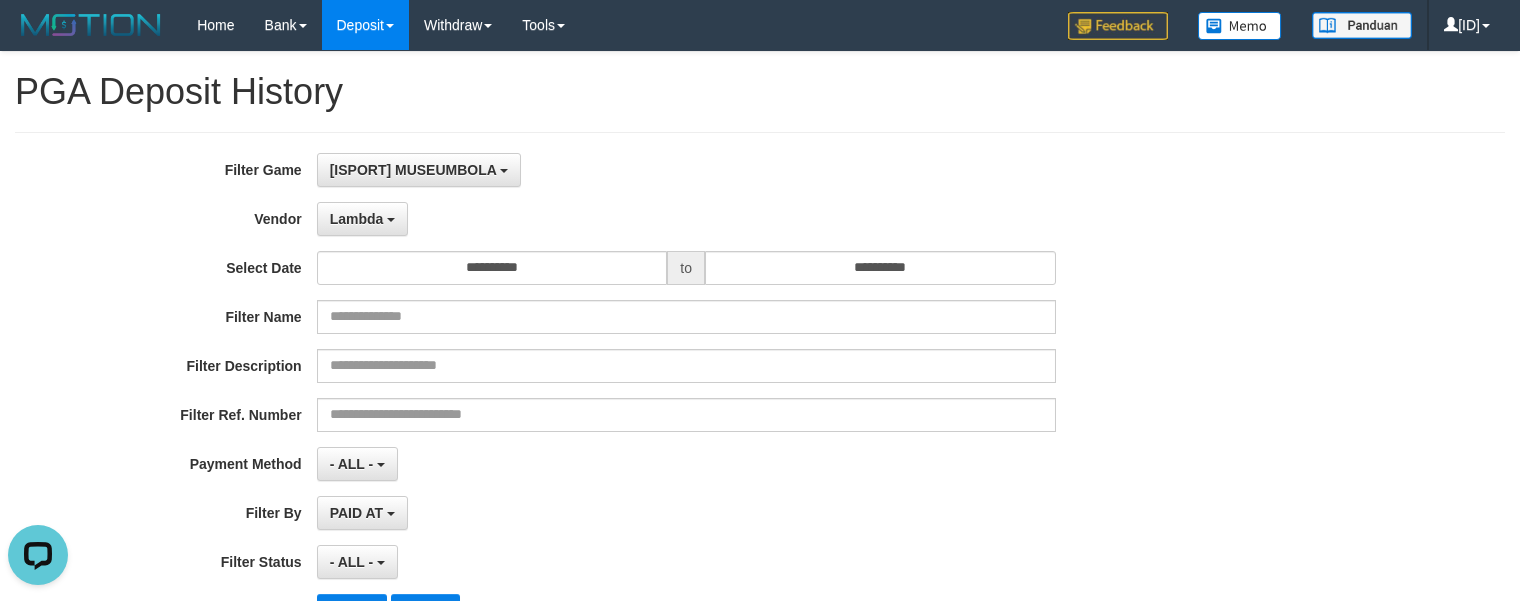 scroll, scrollTop: 100, scrollLeft: 0, axis: vertical 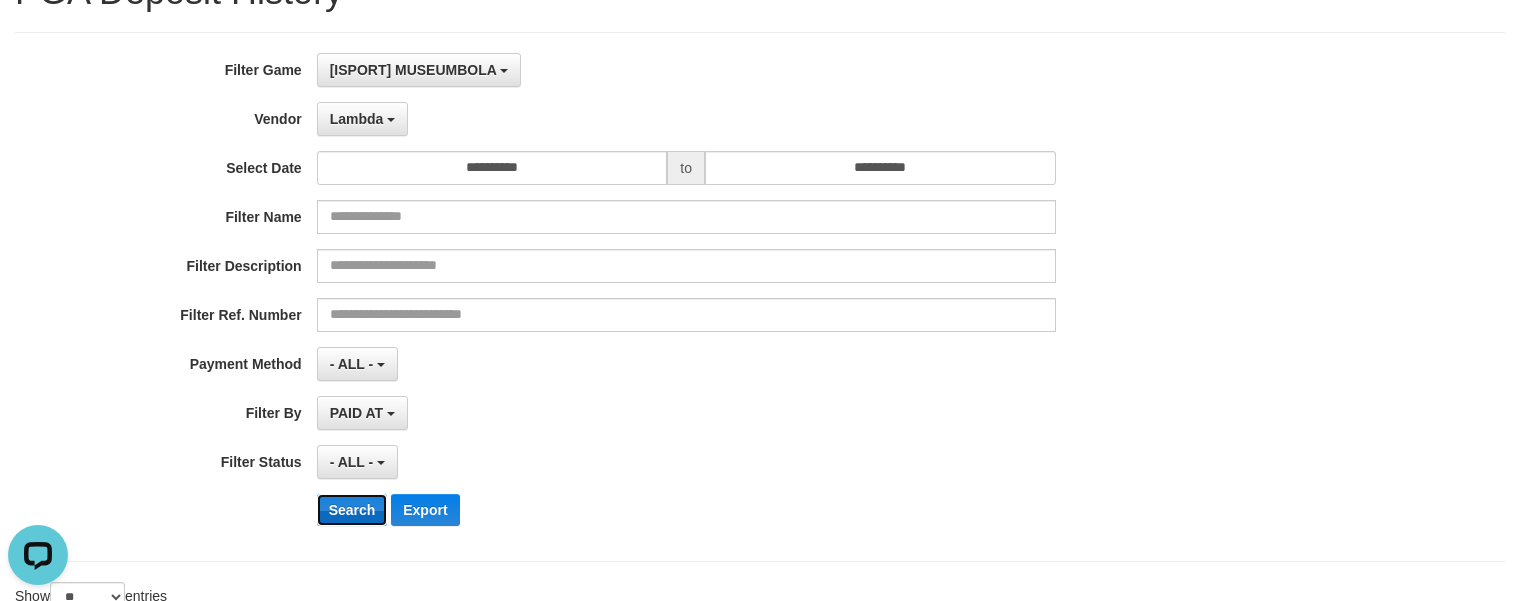 click on "Search" at bounding box center [352, 510] 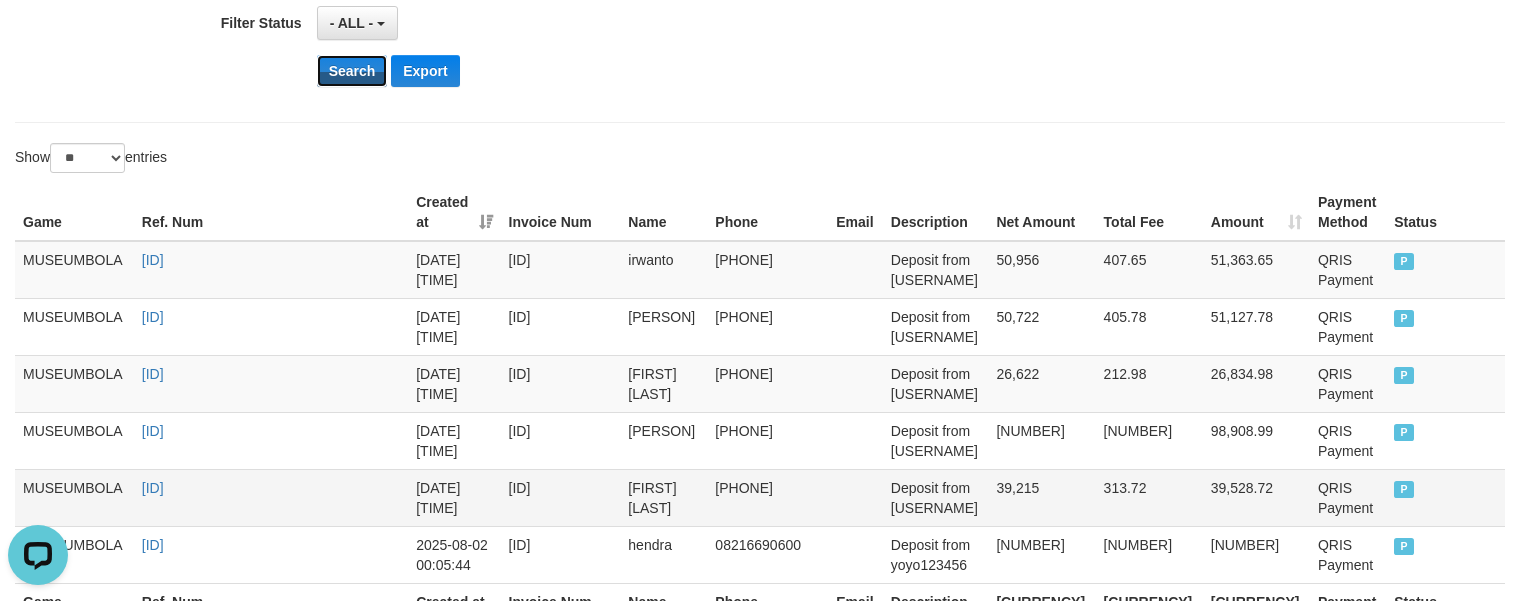 scroll, scrollTop: 538, scrollLeft: 0, axis: vertical 